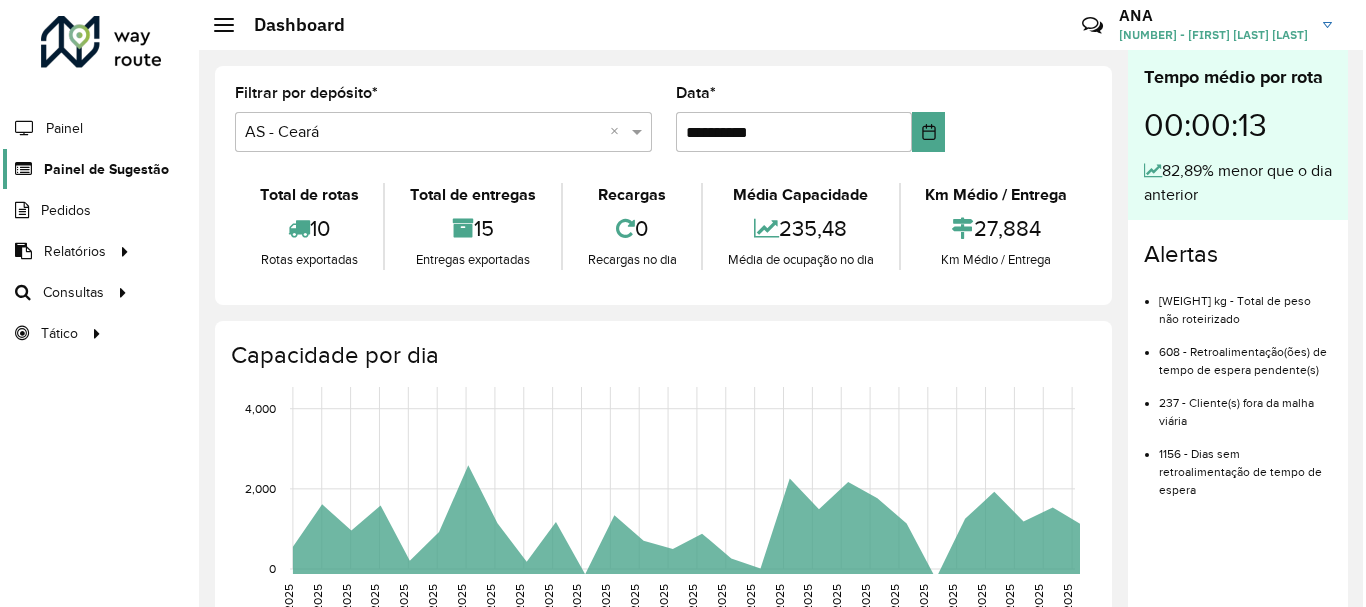 scroll, scrollTop: 0, scrollLeft: 0, axis: both 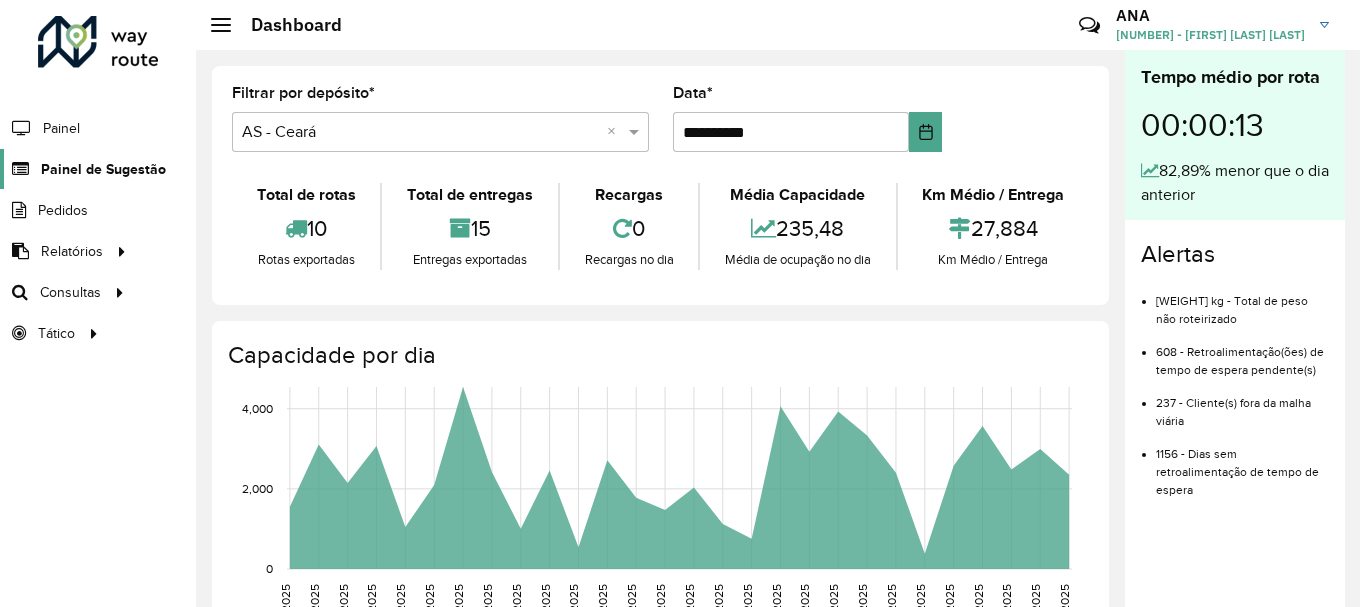 click on "Painel de Sugestão" 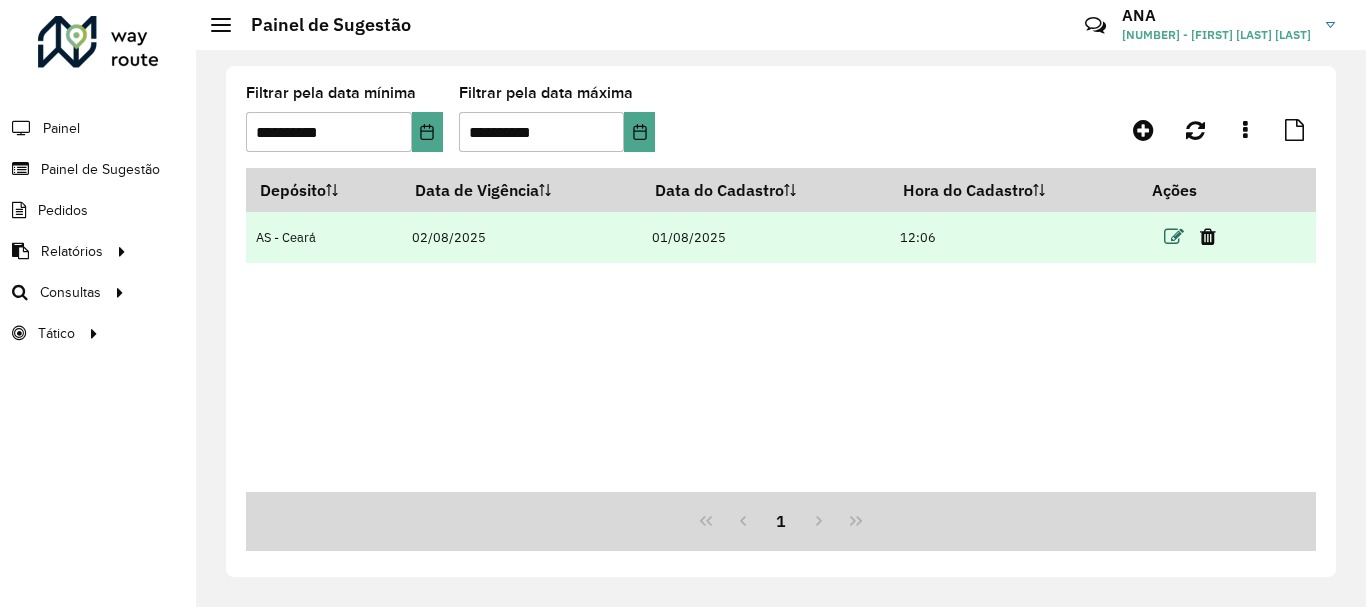 click at bounding box center (1174, 237) 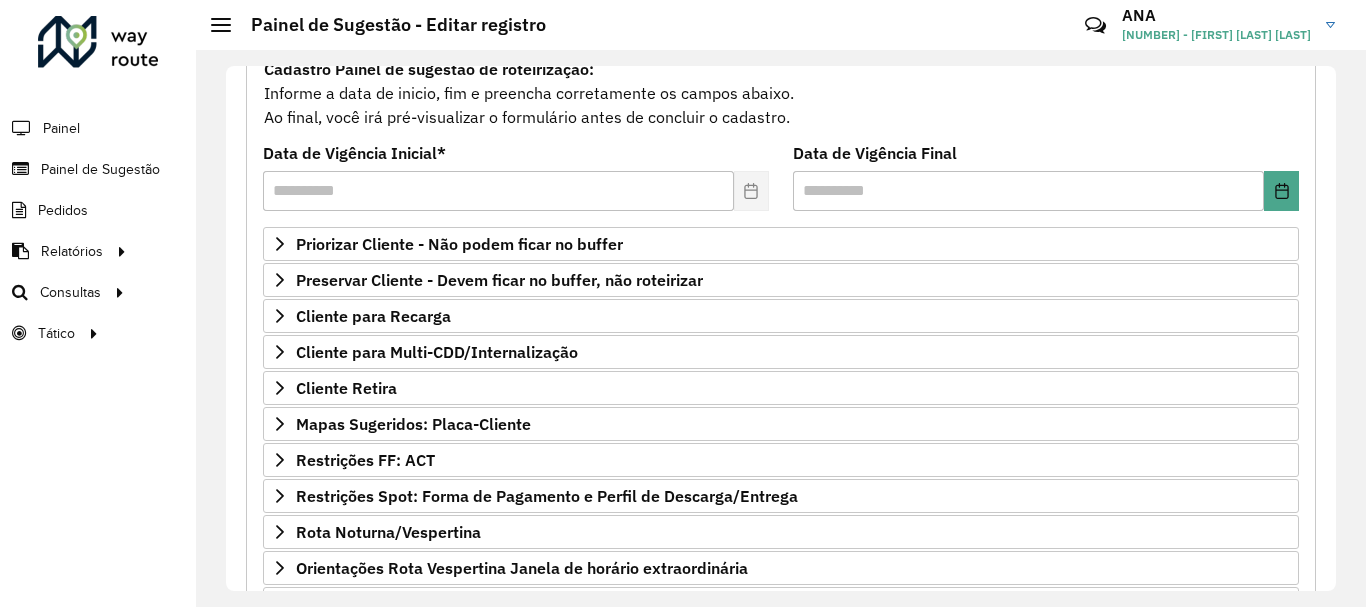 scroll, scrollTop: 390, scrollLeft: 0, axis: vertical 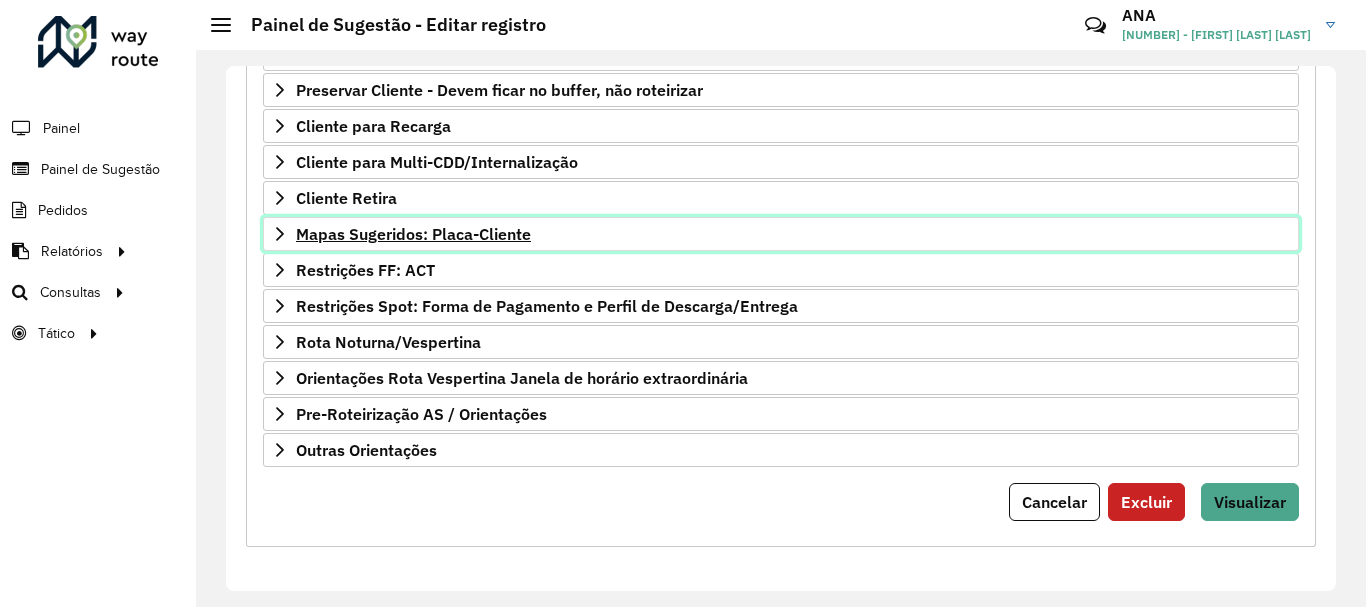 click on "Mapas Sugeridos: Placa-Cliente" at bounding box center (413, 234) 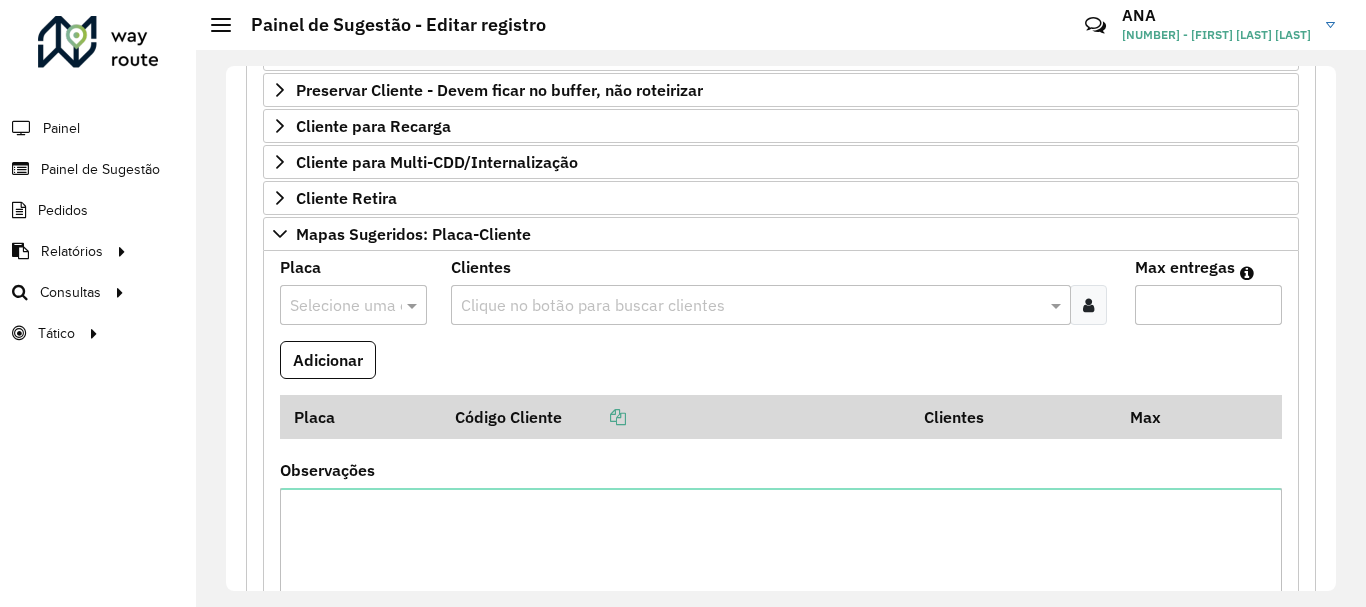 click at bounding box center [333, 306] 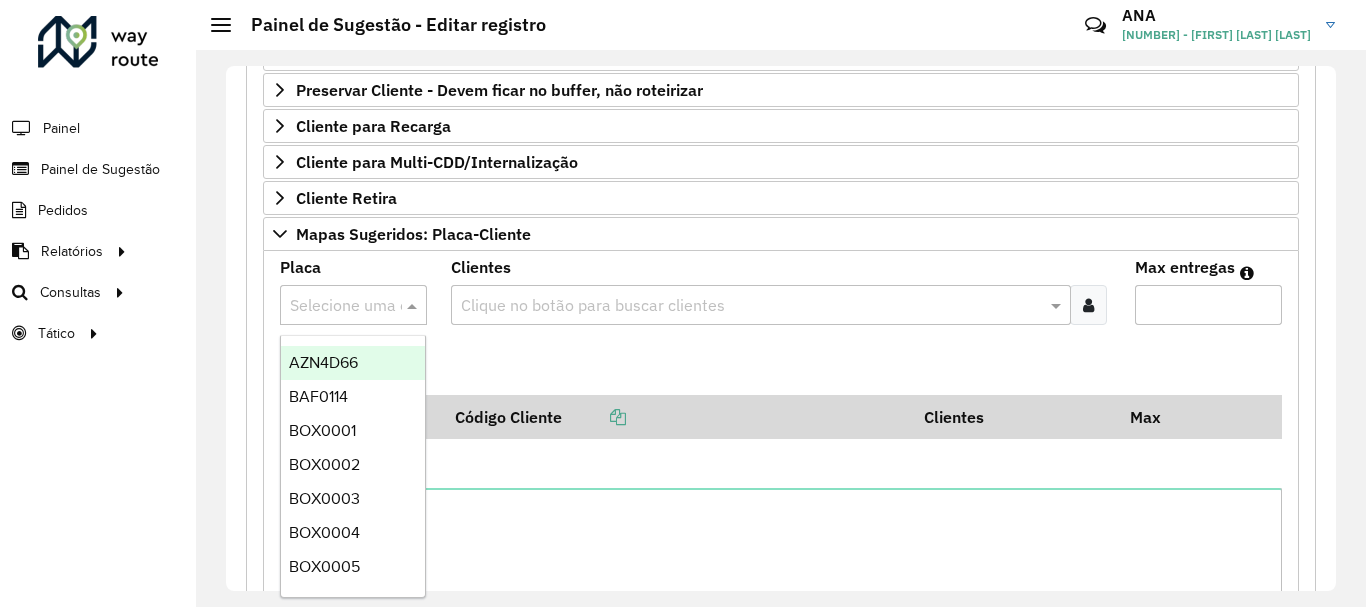 paste on "*******" 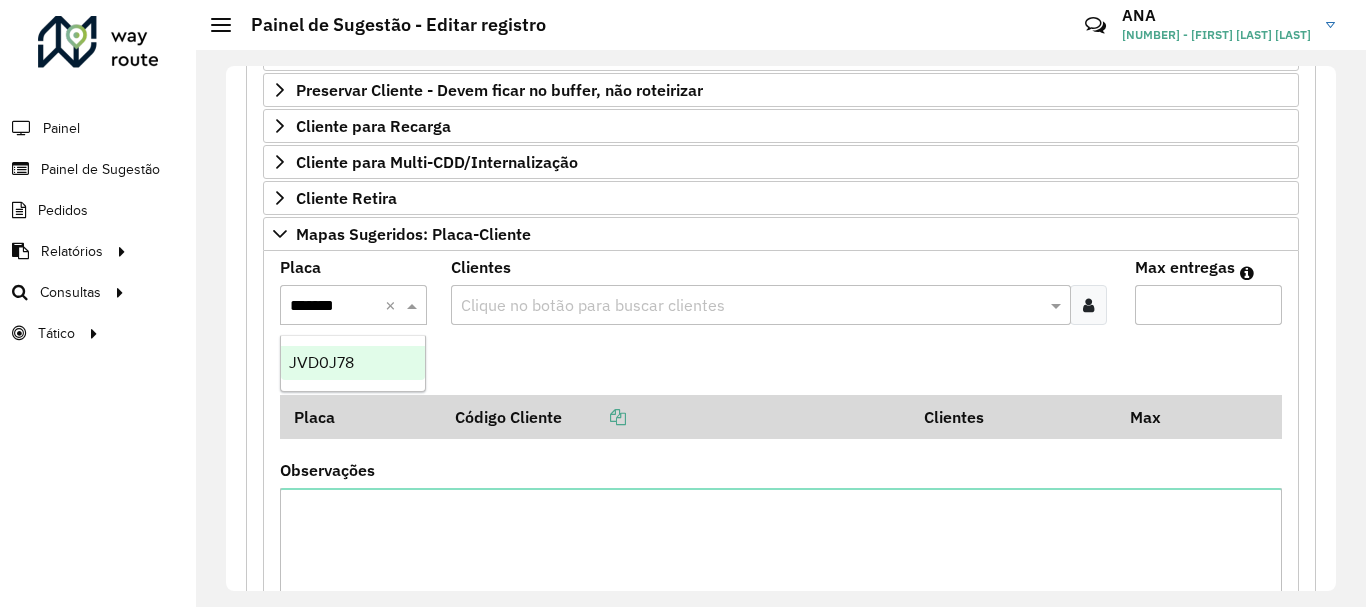 click on "JVD0J78" at bounding box center [321, 362] 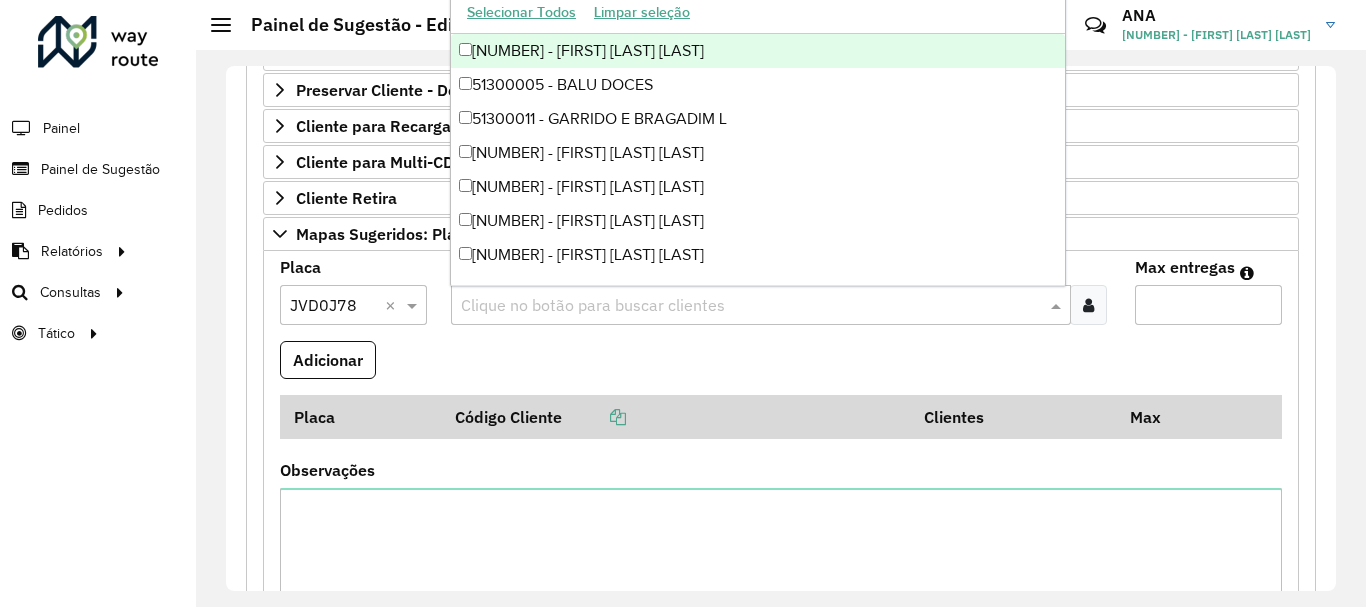 click at bounding box center (751, 306) 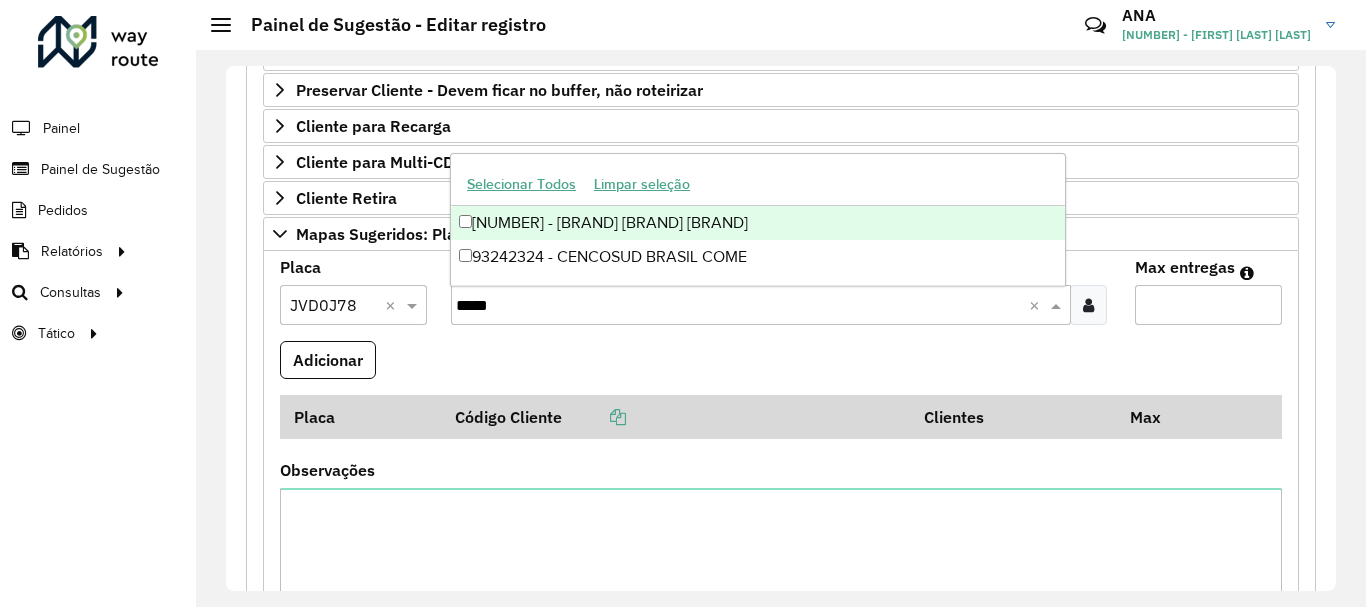 type on "*****" 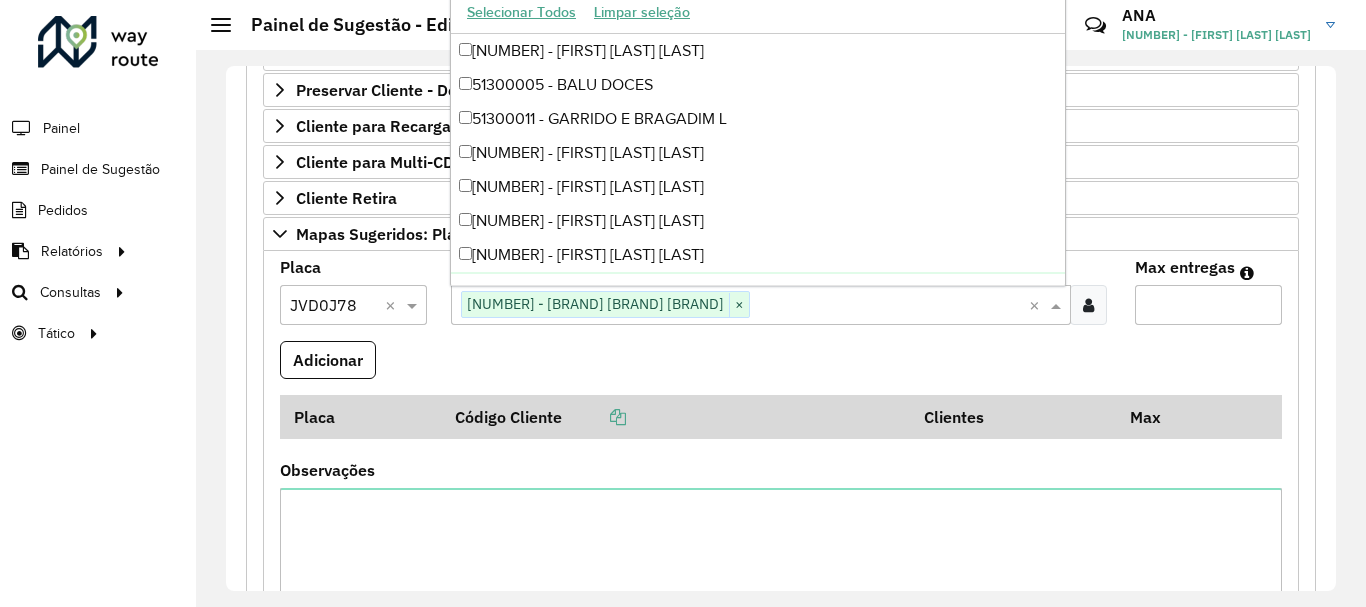 click on "Max entregas" at bounding box center [1208, 305] 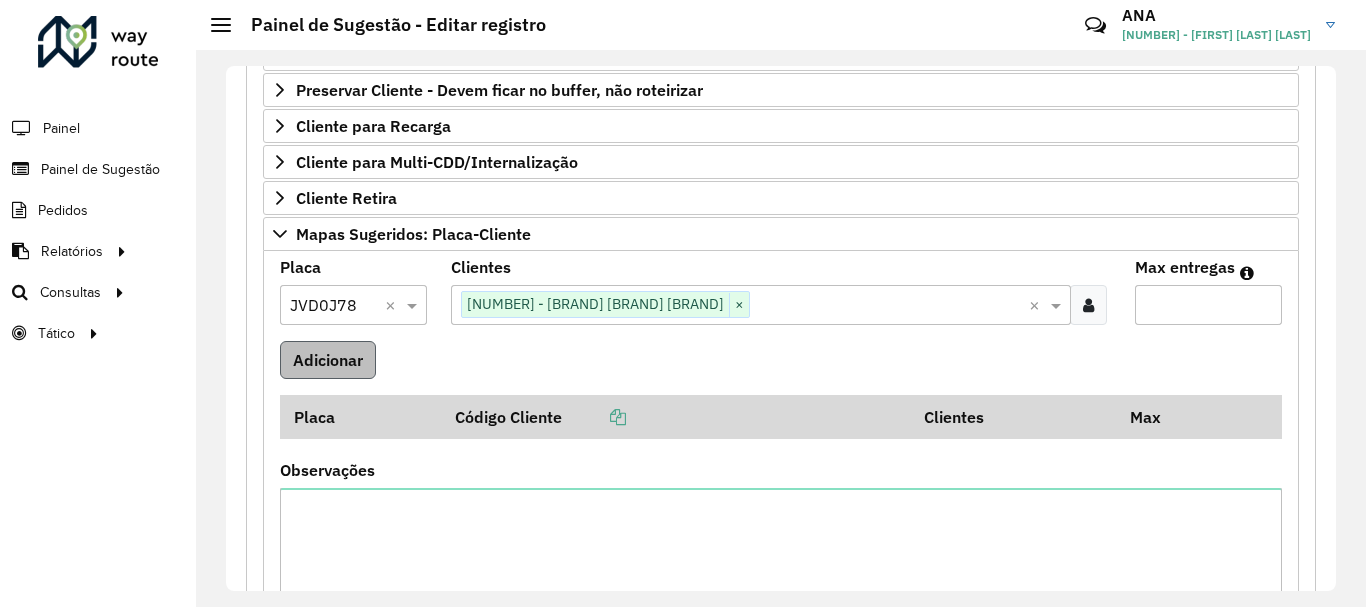 type on "*" 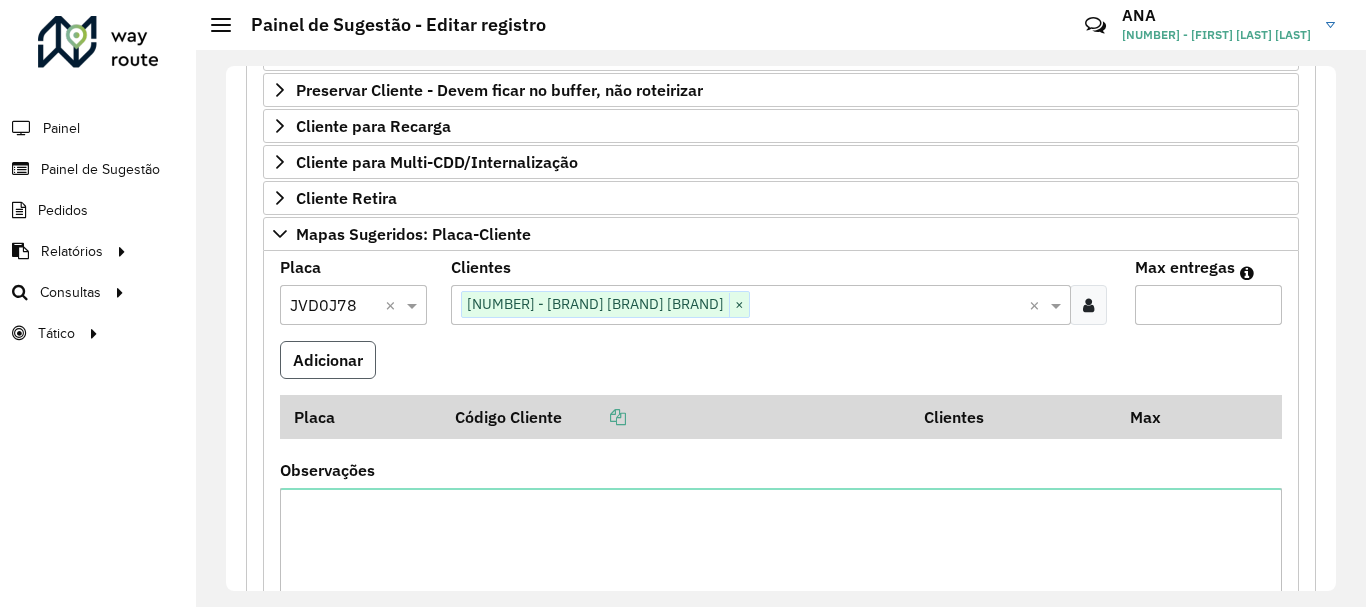 click on "Adicionar" at bounding box center [328, 360] 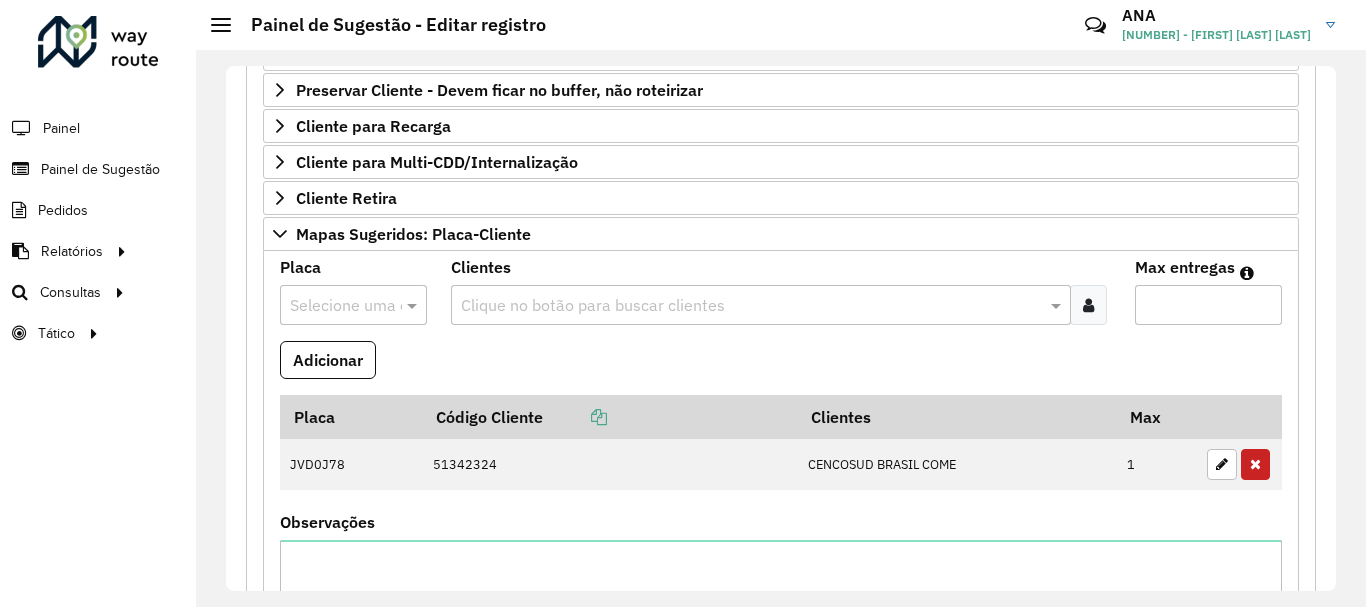 click at bounding box center [333, 306] 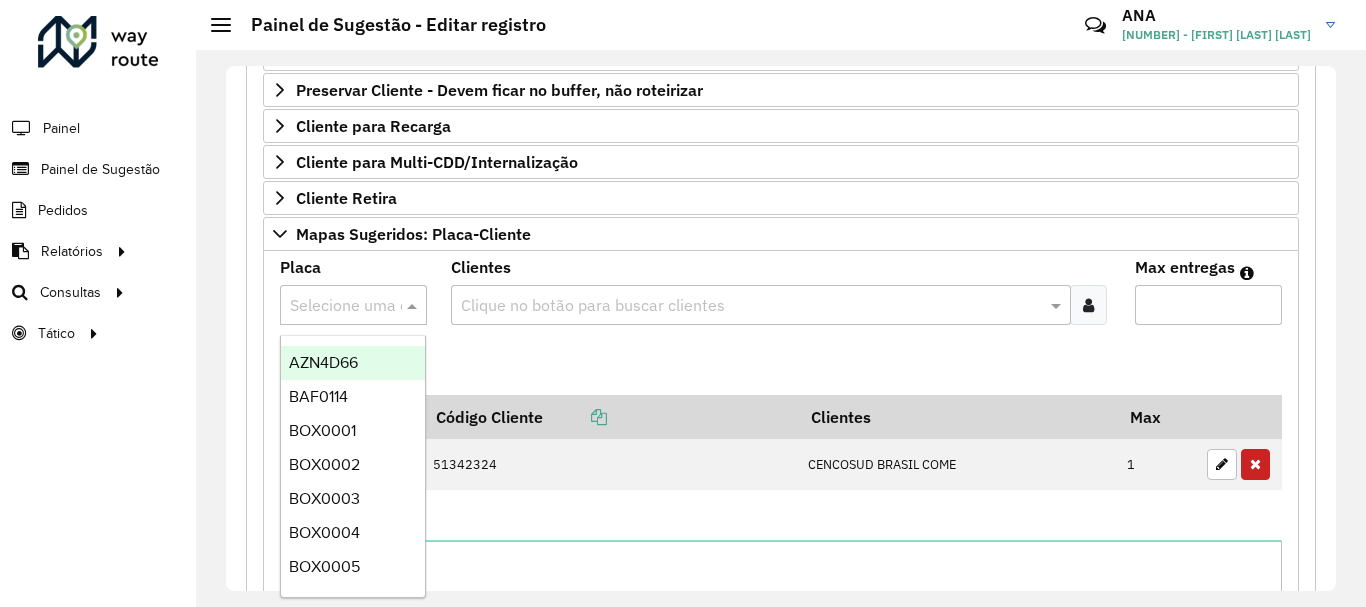 paste on "*******" 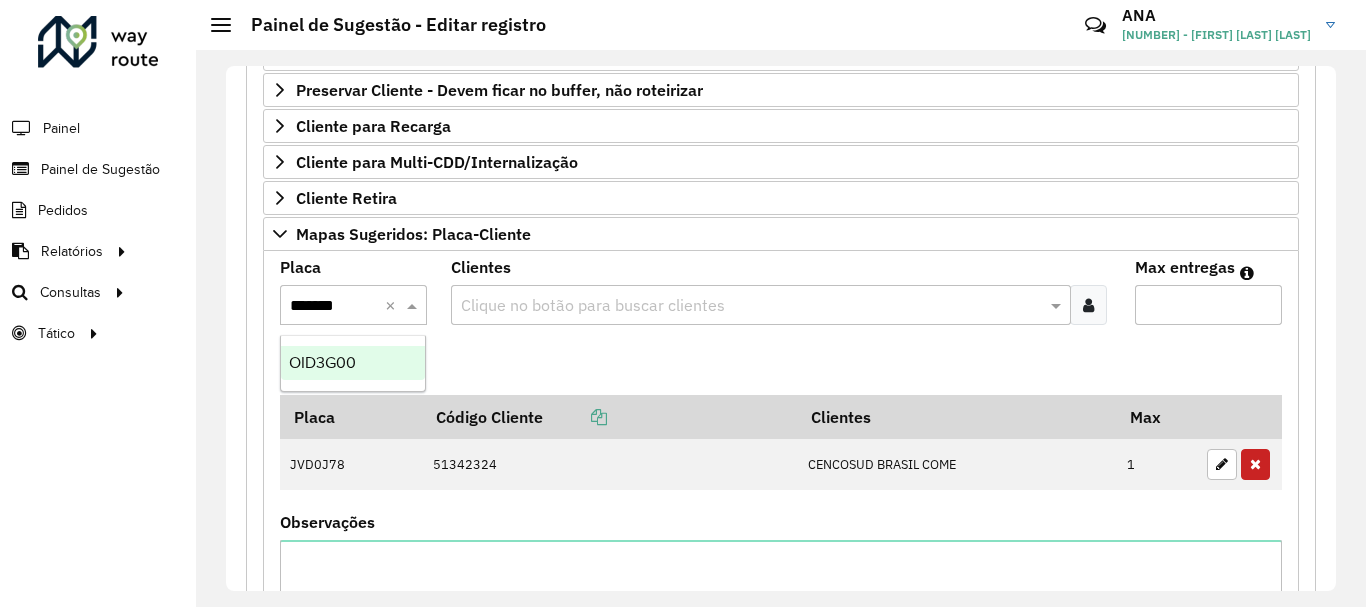 click on "OID3G00" at bounding box center (322, 362) 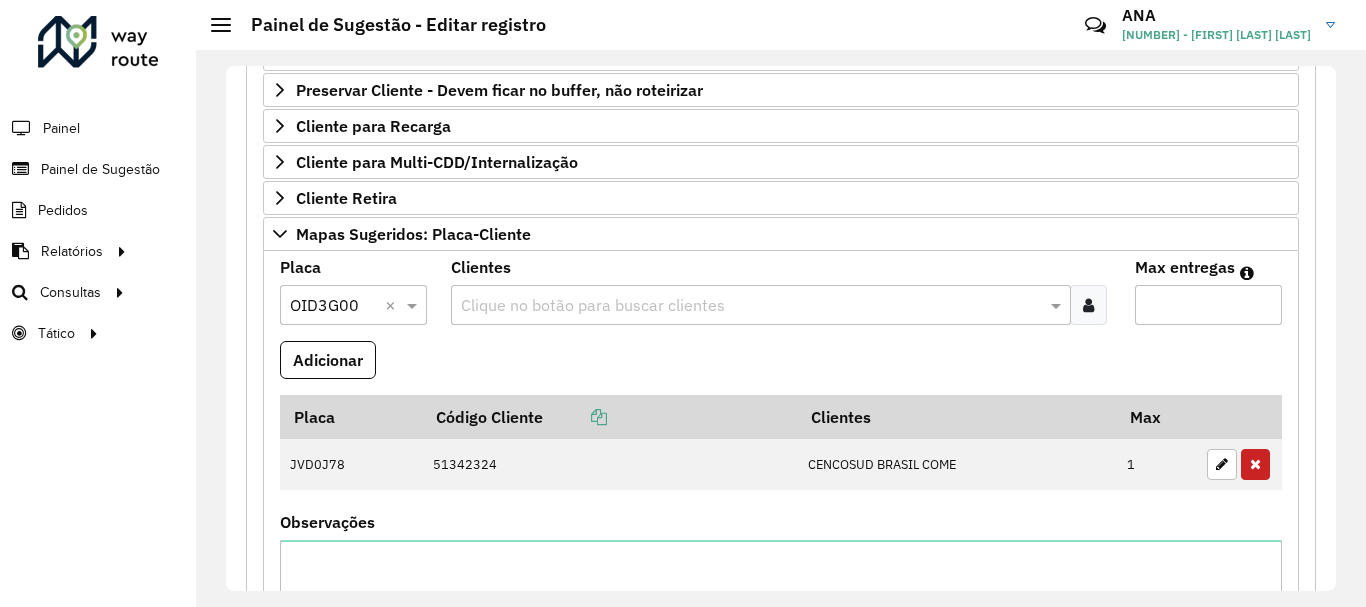 click on "Aguarde...  Pop-up bloqueado!  Seu navegador bloqueou automáticamente a abertura de uma nova janela.   Acesse as configurações e adicione o endereço do sistema a lista de permissão.   Fechar  Roteirizador AmbevTech Painel Painel de Sugestão Pedidos Relatórios Clientes Clientes fora malha Edição tempo atendimento Indicadores roteirização Pedidos agrupados Pedidos não Roteirizados Romaneio Roteirização Setor Veículos Consultas Roteirização Setores Tático Análise de Sessões Service Time Painel de Sugestão - Editar registro  Críticas? Dúvidas? Elogios? Sugestões? Entre em contato conosco!  [FIRST] [FIRST] [LAST] [LAST]  Selecione um depósito  * Selecione uma opção × AS - [STATE] Formulário Painel de Sugestão
Cadastro Painel de sugestão de roteirização:
Informe a data de inicio, fim e preencha corretamente os campos abaixo.
Ao final, você irá pré-visualizar o formulário antes de concluir o cadastro." at bounding box center (683, 303) 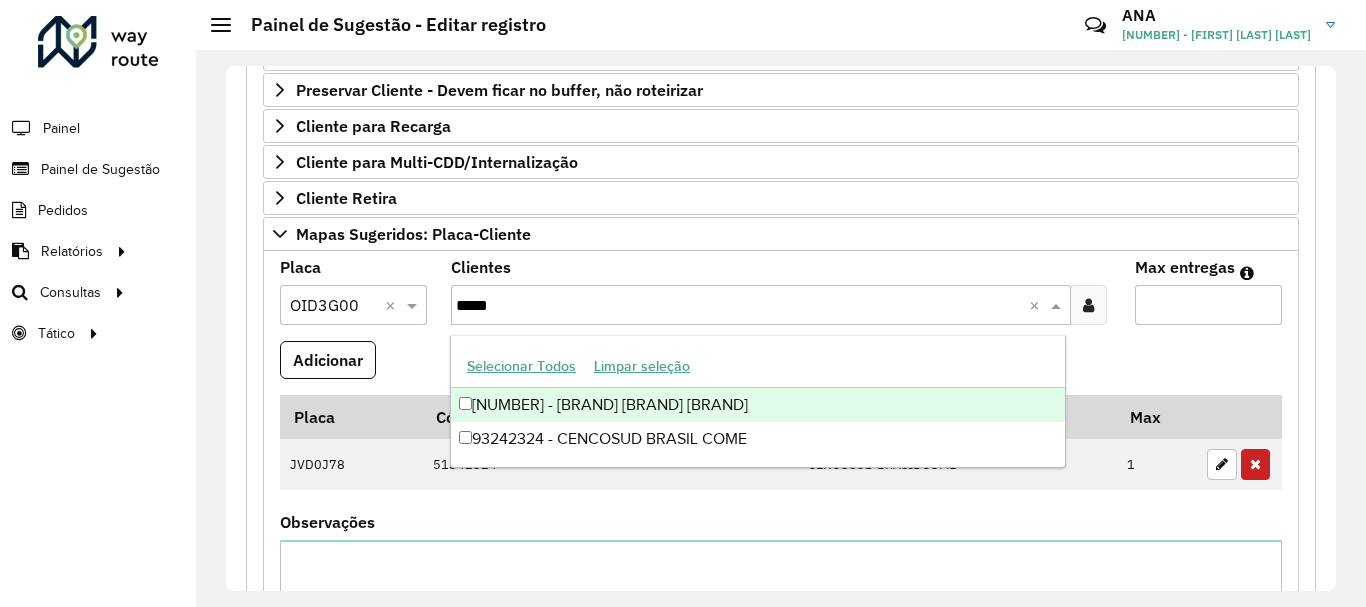 type on "*****" 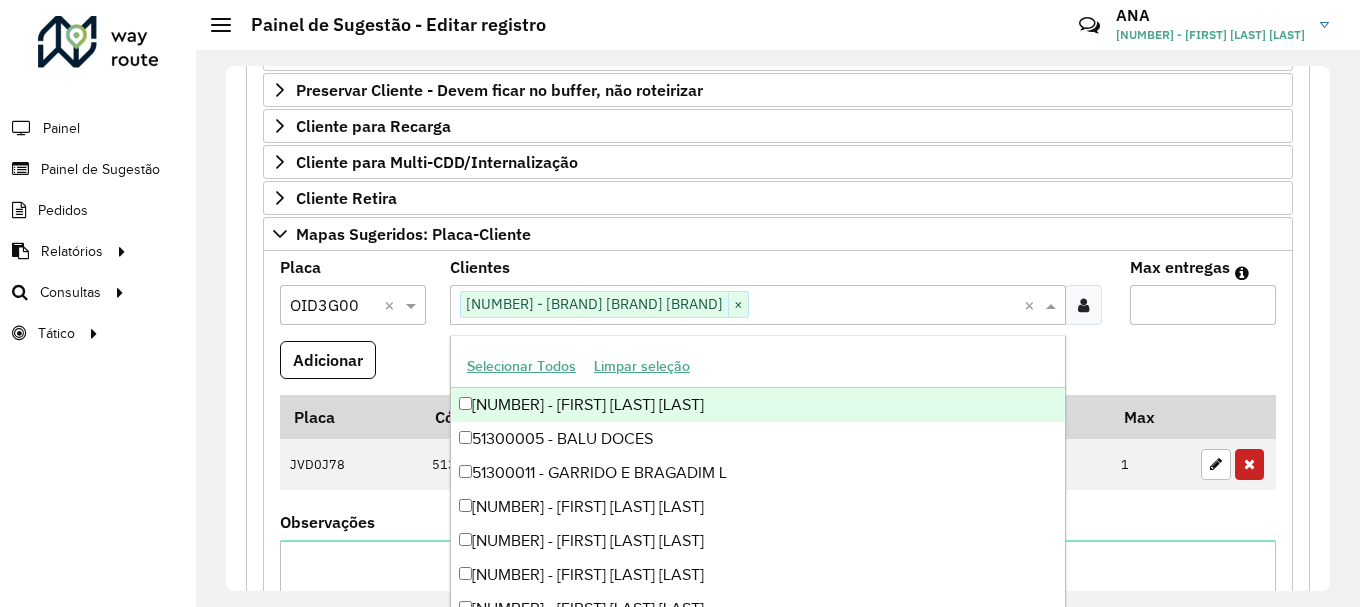 click on "Max entregas" at bounding box center [1203, 305] 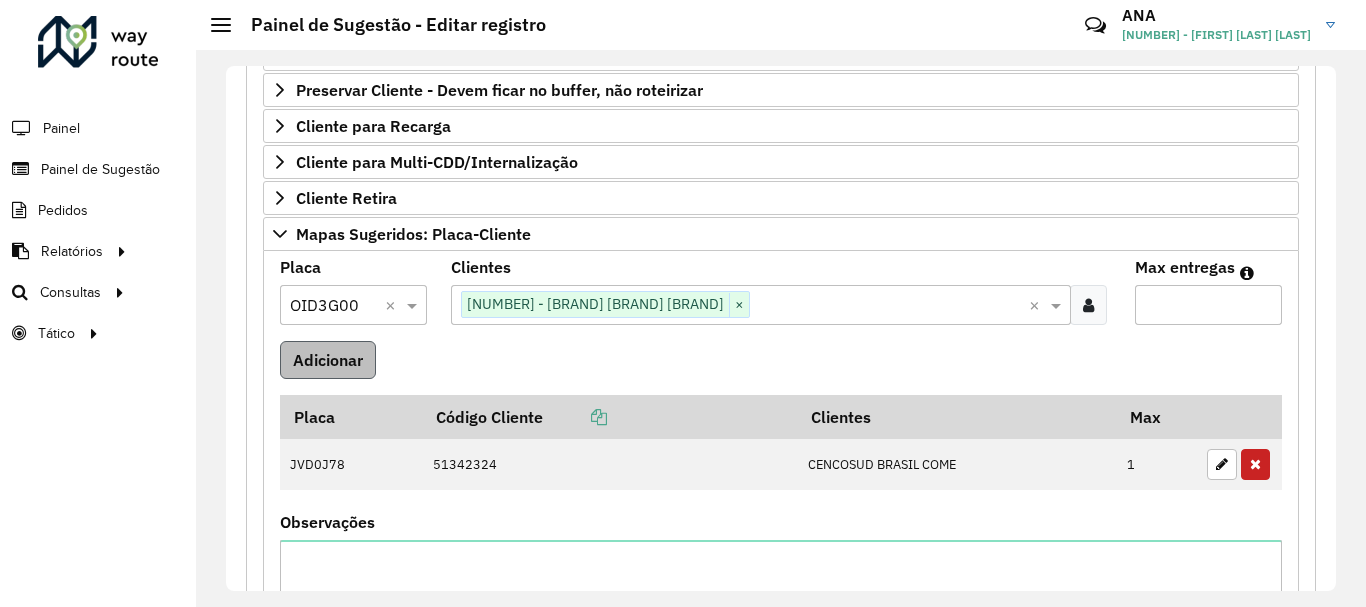 type on "*" 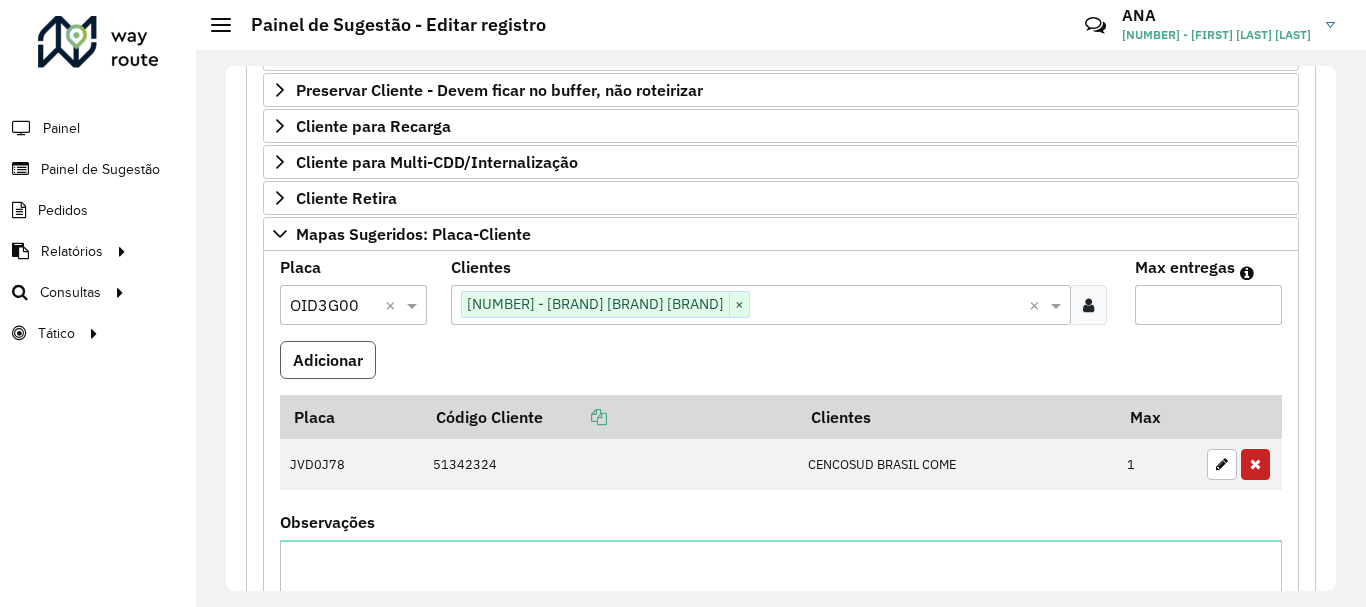 click on "Adicionar" at bounding box center [328, 360] 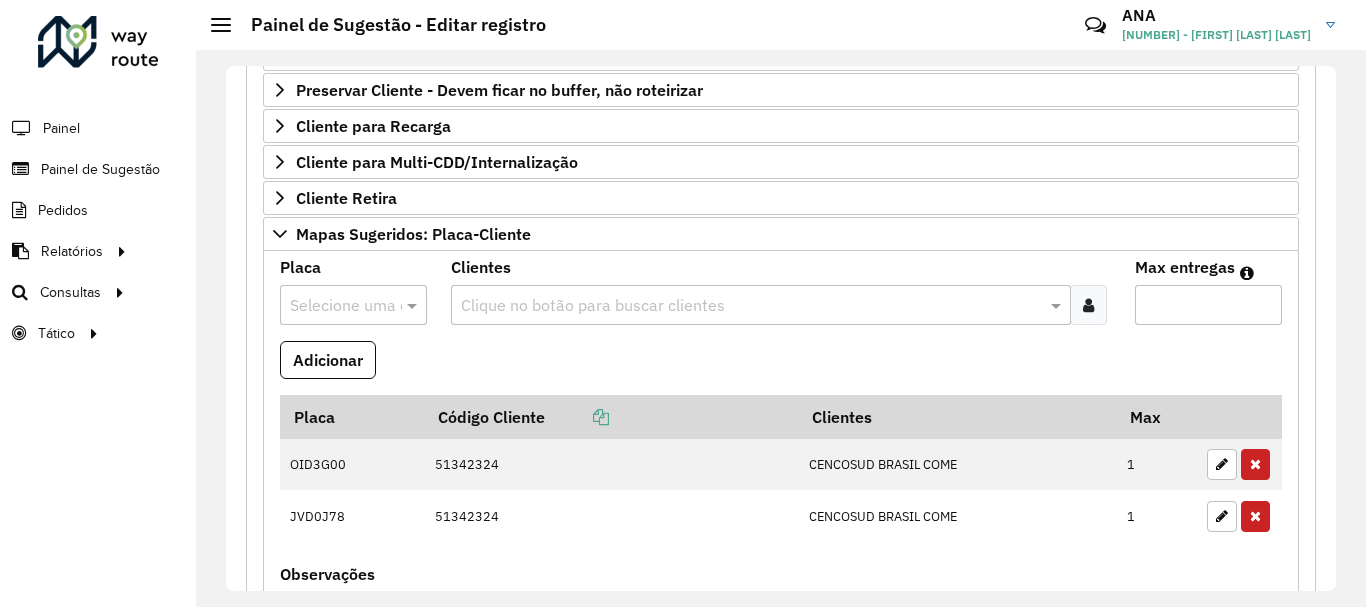 click at bounding box center [333, 306] 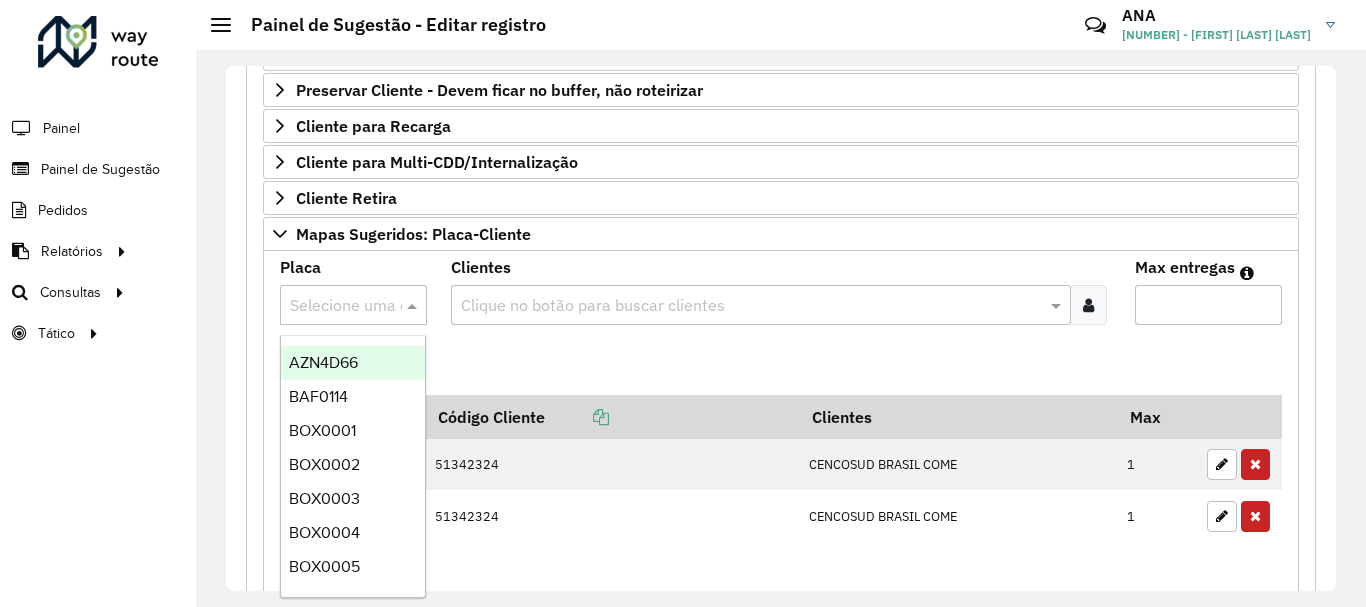 click at bounding box center [333, 306] 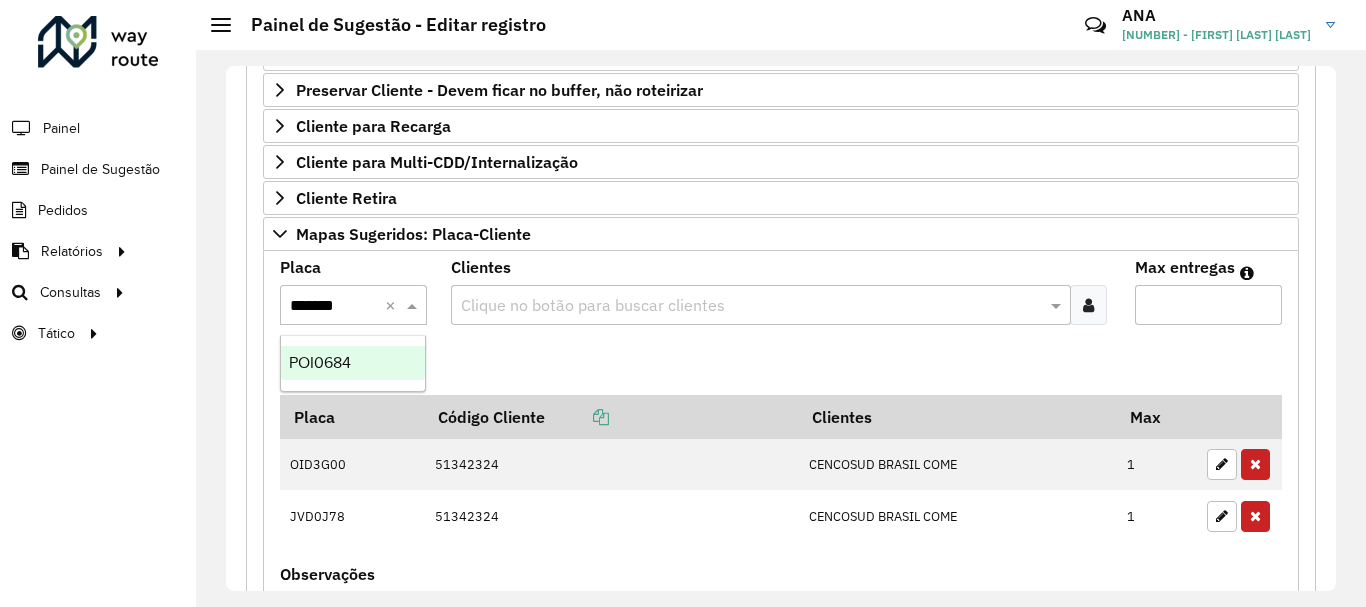 click on "POI0684" at bounding box center (320, 362) 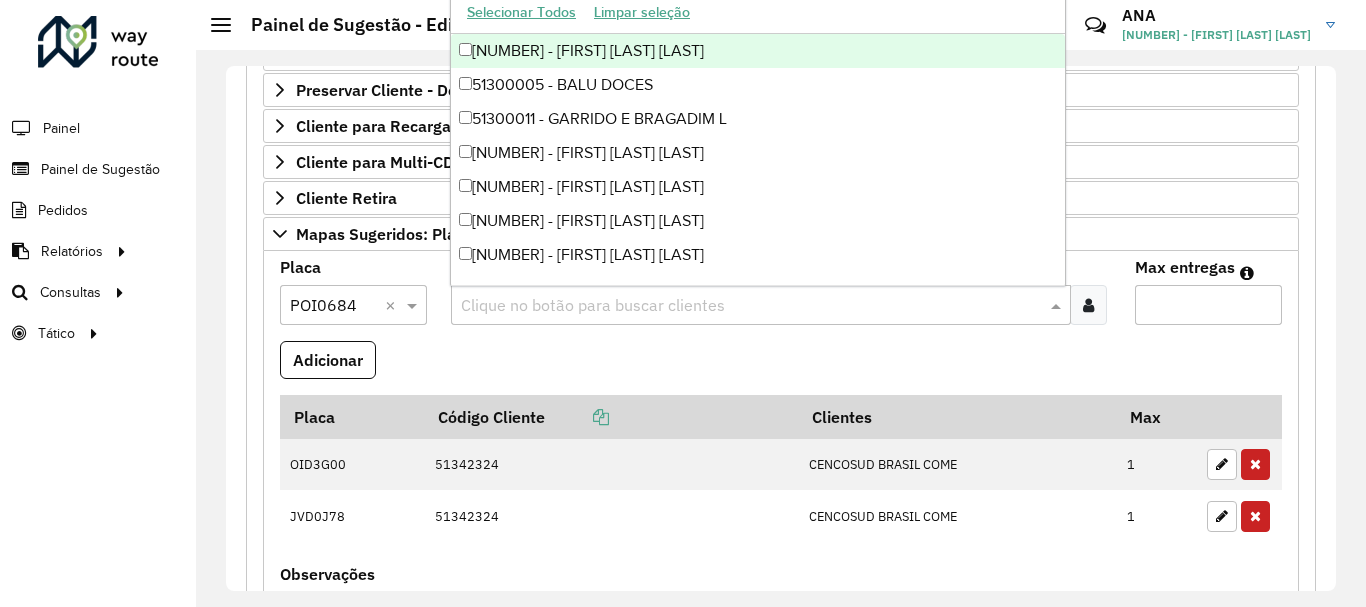 click on "Clique no botão para buscar clientes" at bounding box center [761, 305] 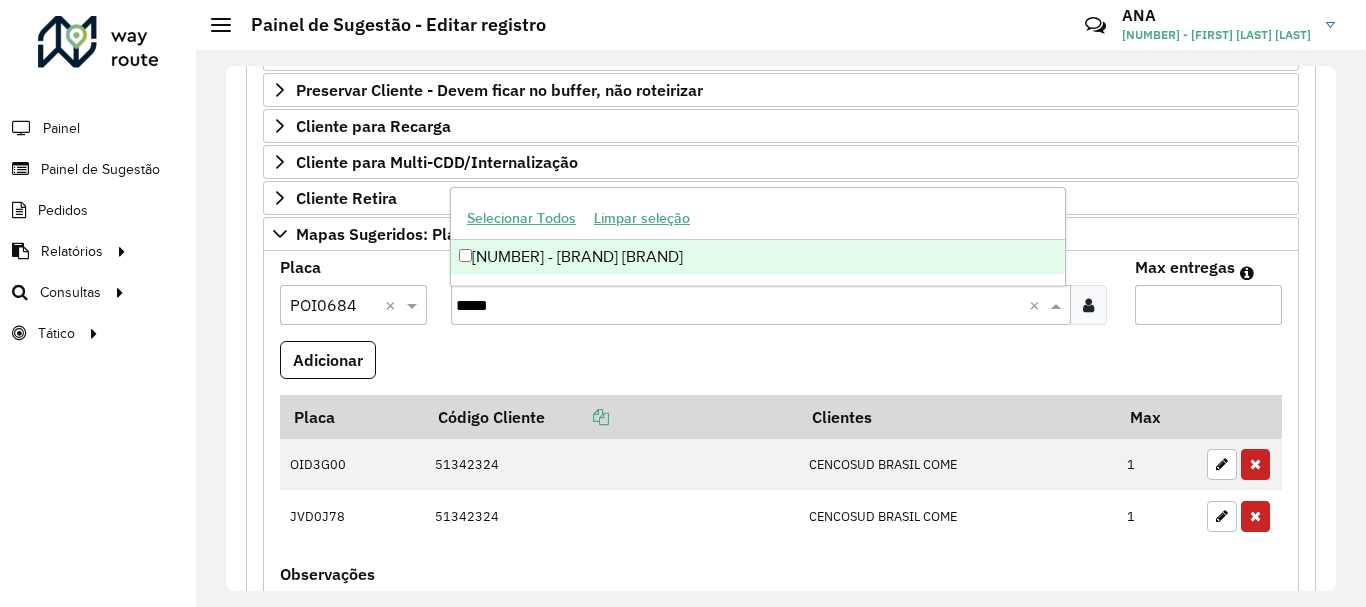 type on "*****" 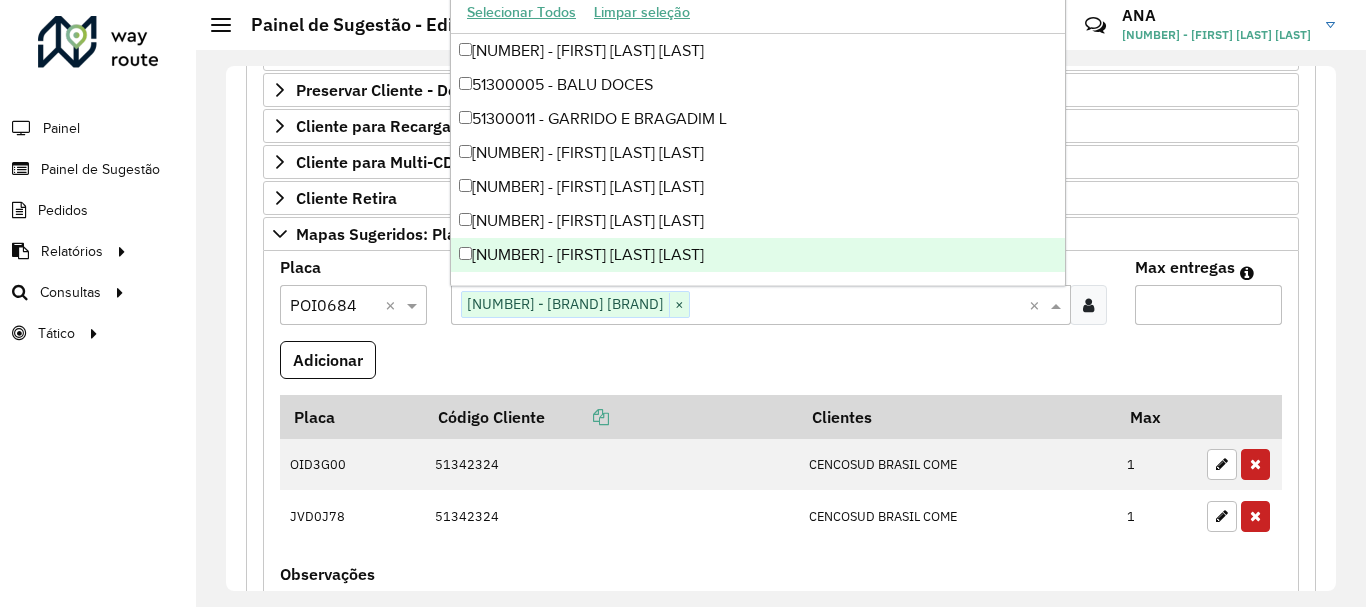 click on "Max entregas" at bounding box center (1208, 305) 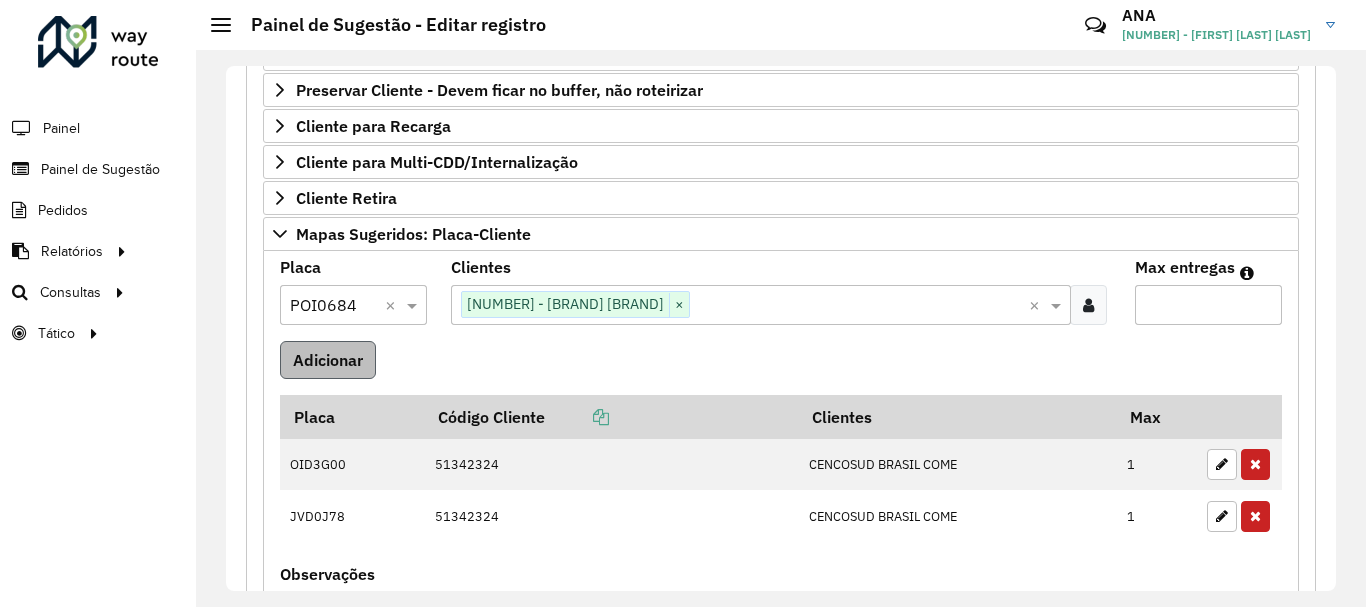 type on "*" 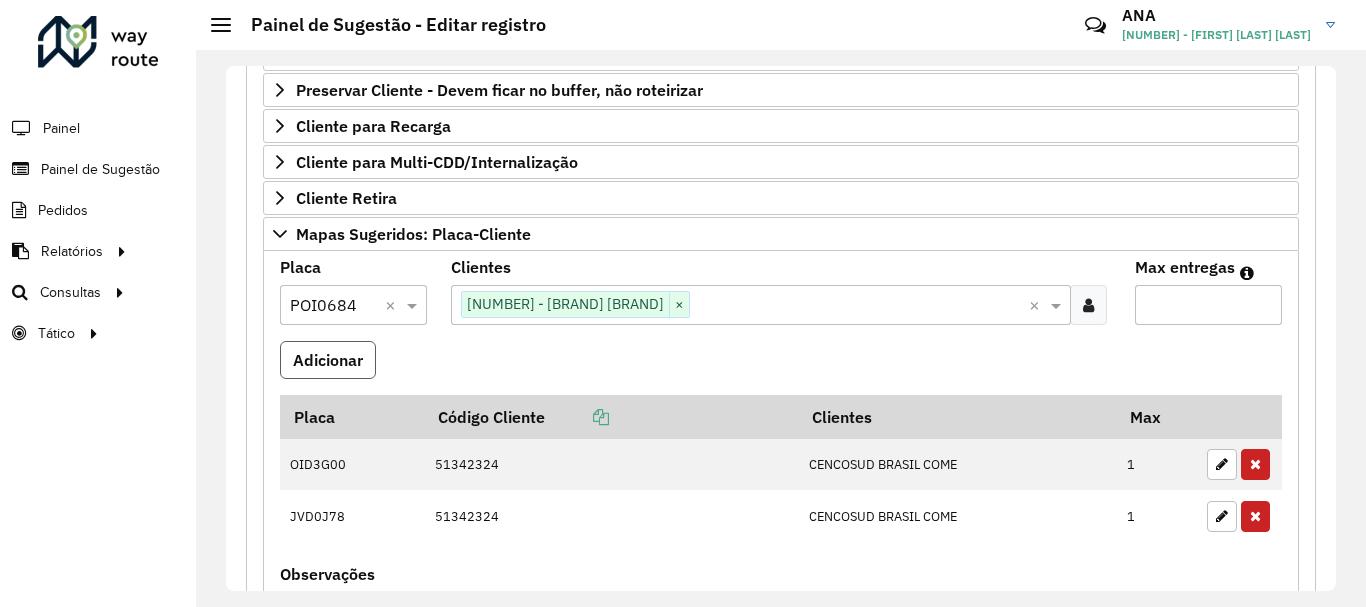 click on "Adicionar" at bounding box center (328, 360) 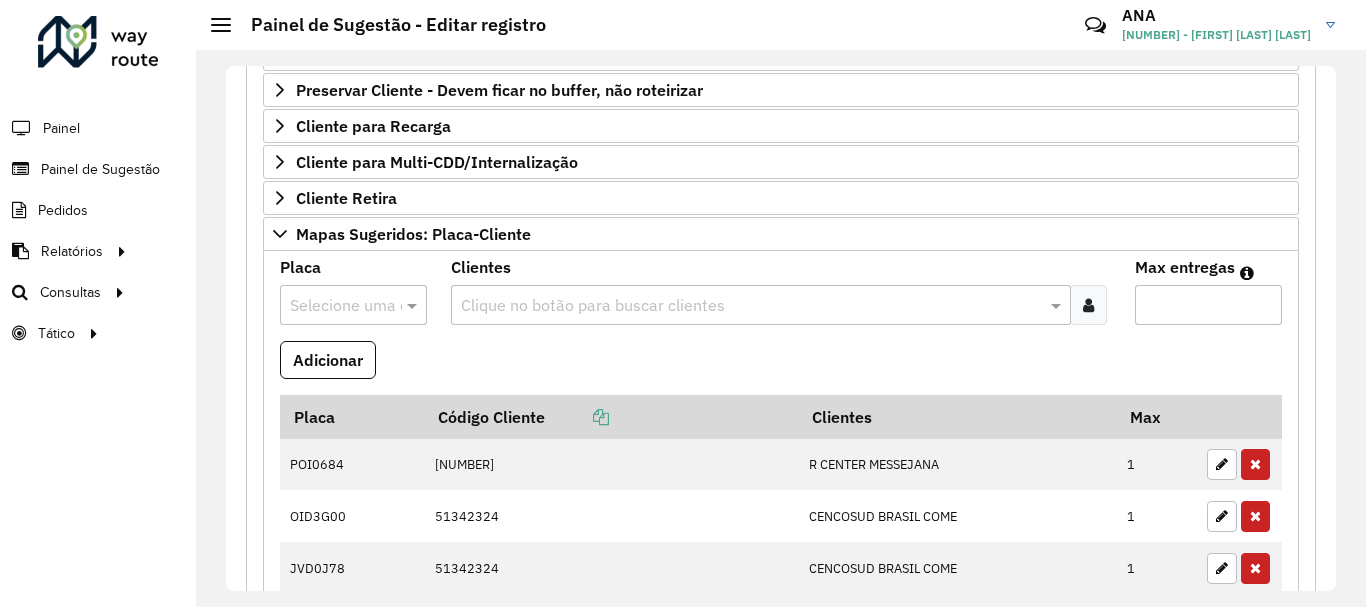 click at bounding box center (333, 306) 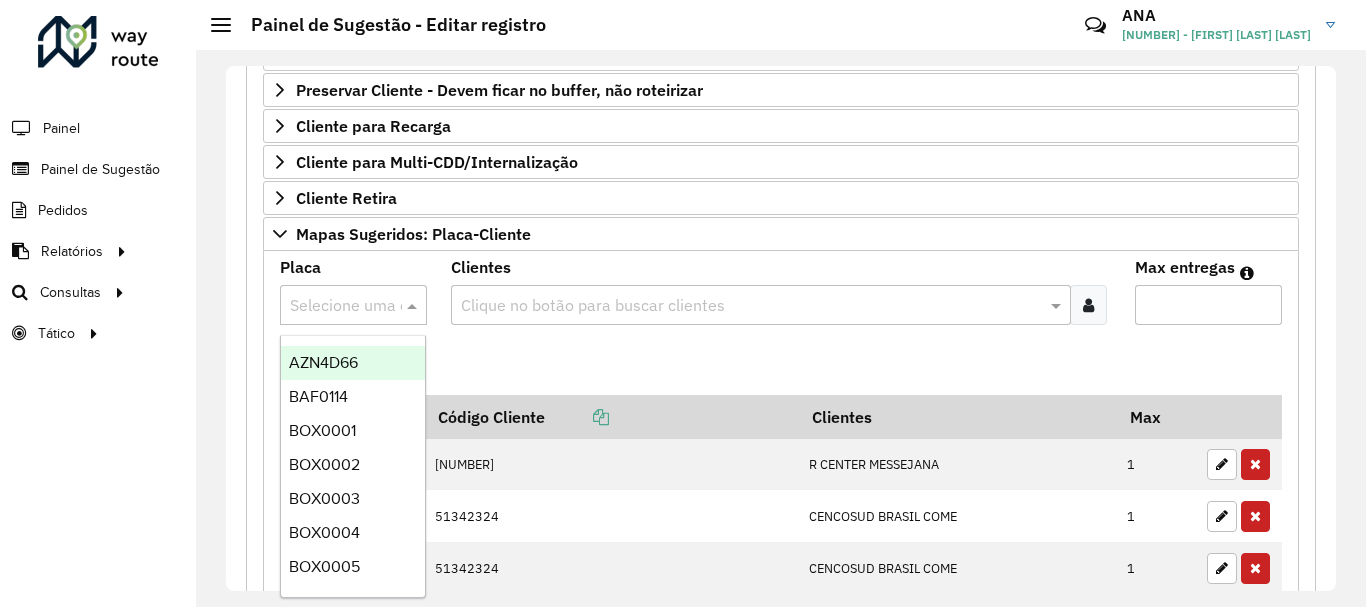 paste on "*******" 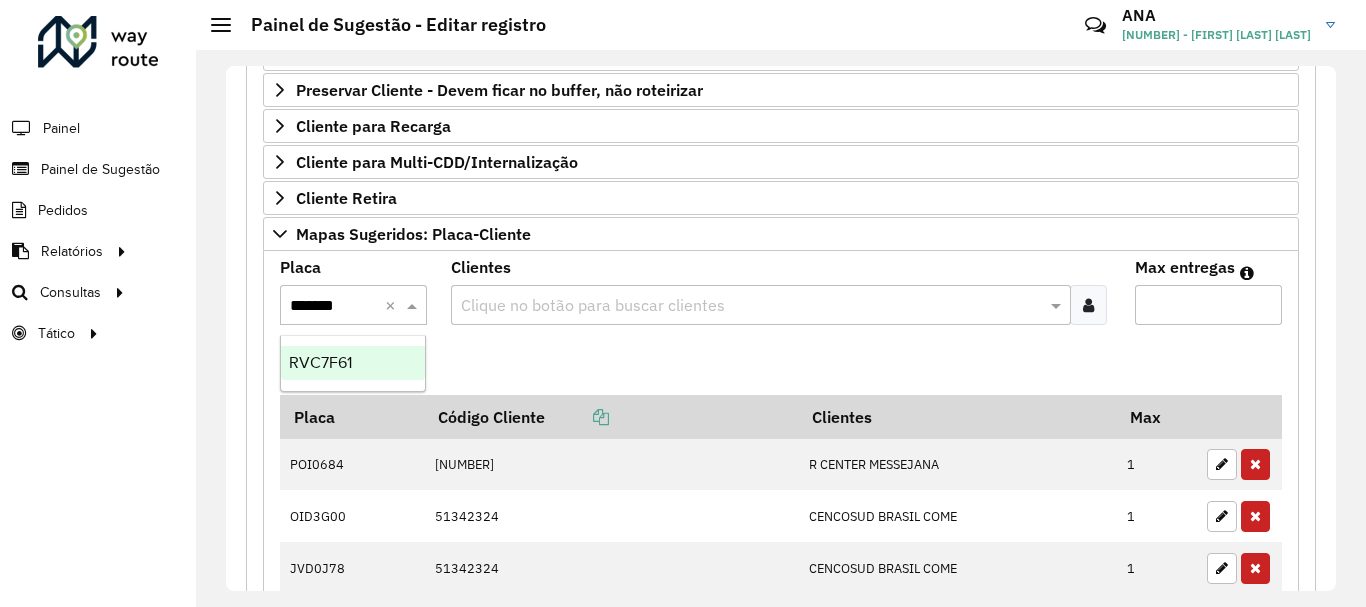click on "RVC7F61" at bounding box center [353, 363] 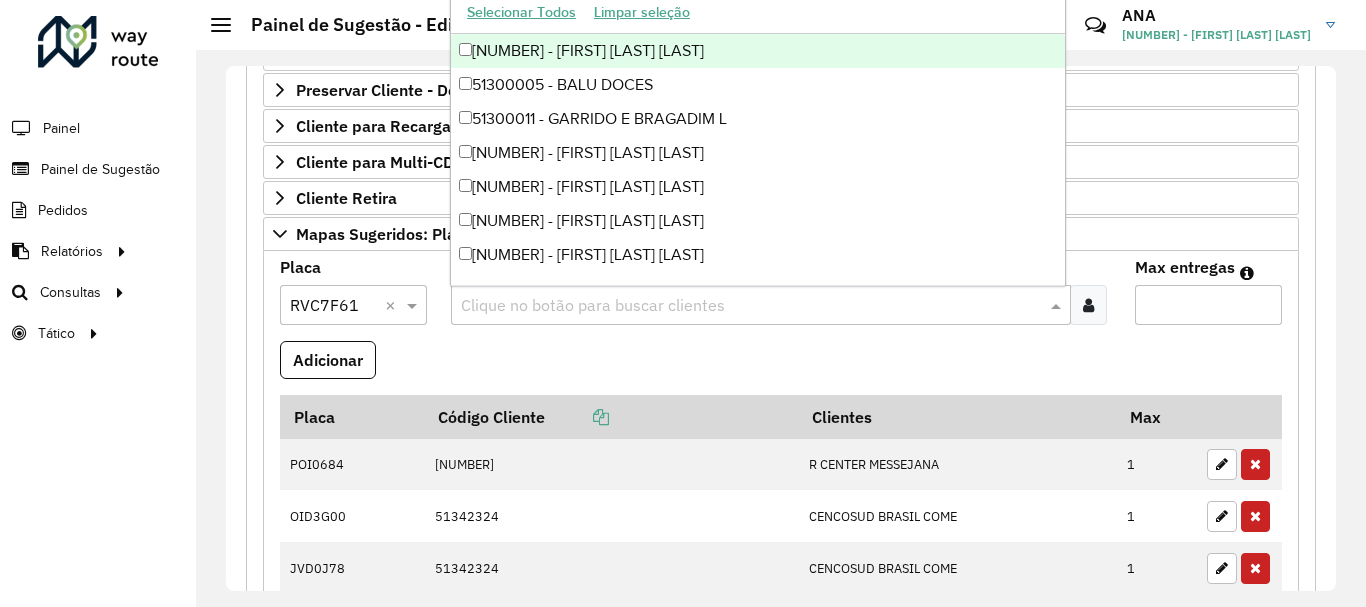 click at bounding box center [751, 306] 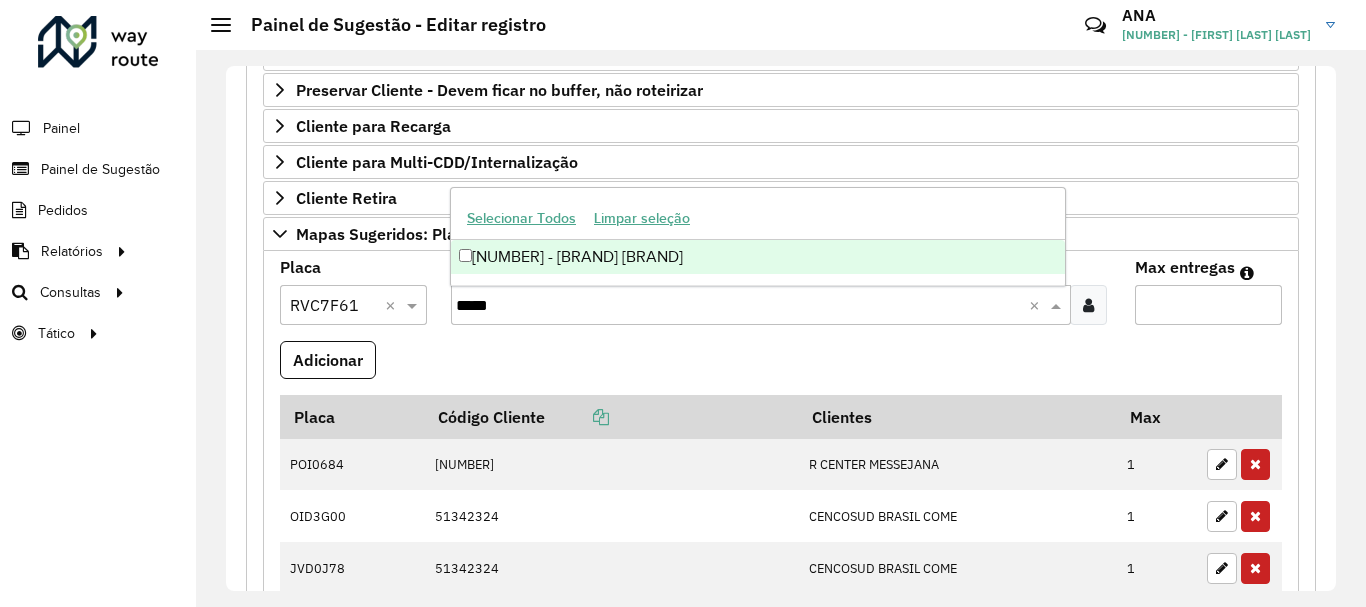 type on "*****" 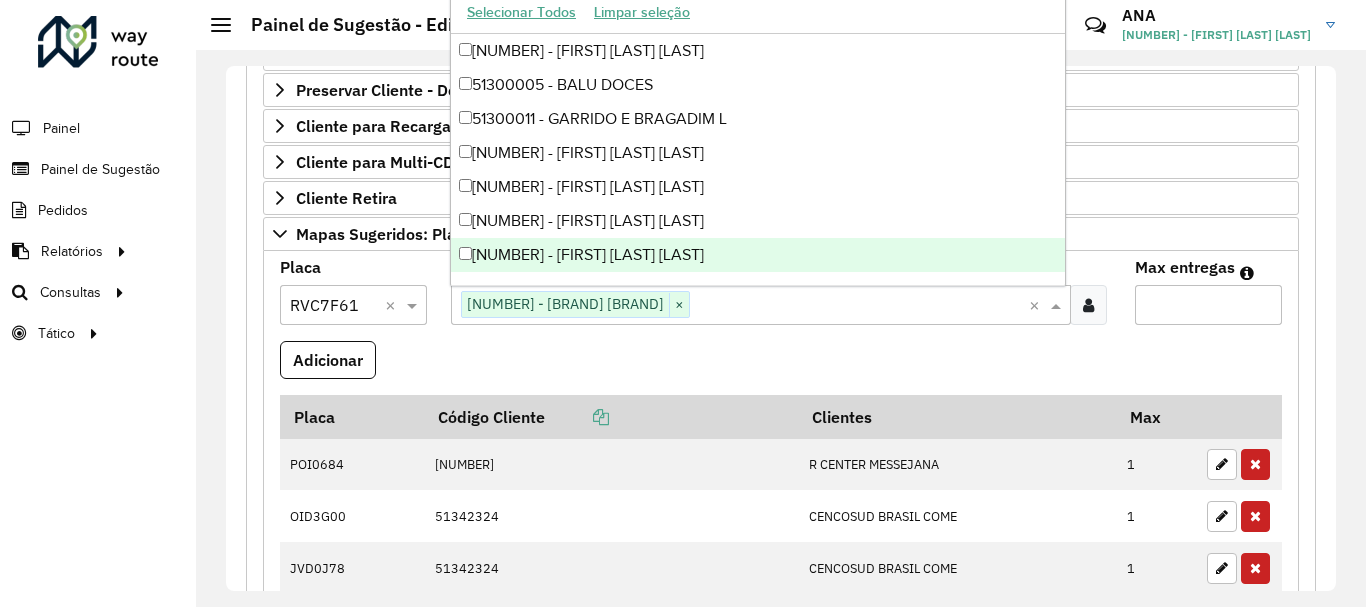 click on "Max entregas" at bounding box center (1208, 305) 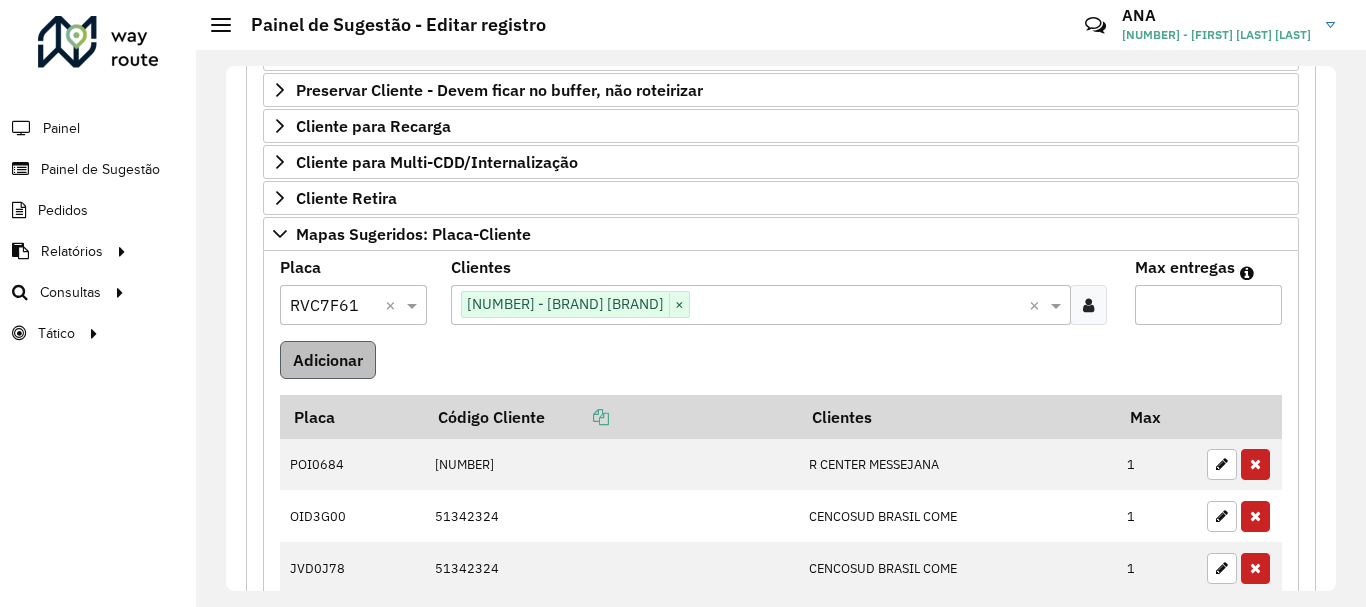 type on "*" 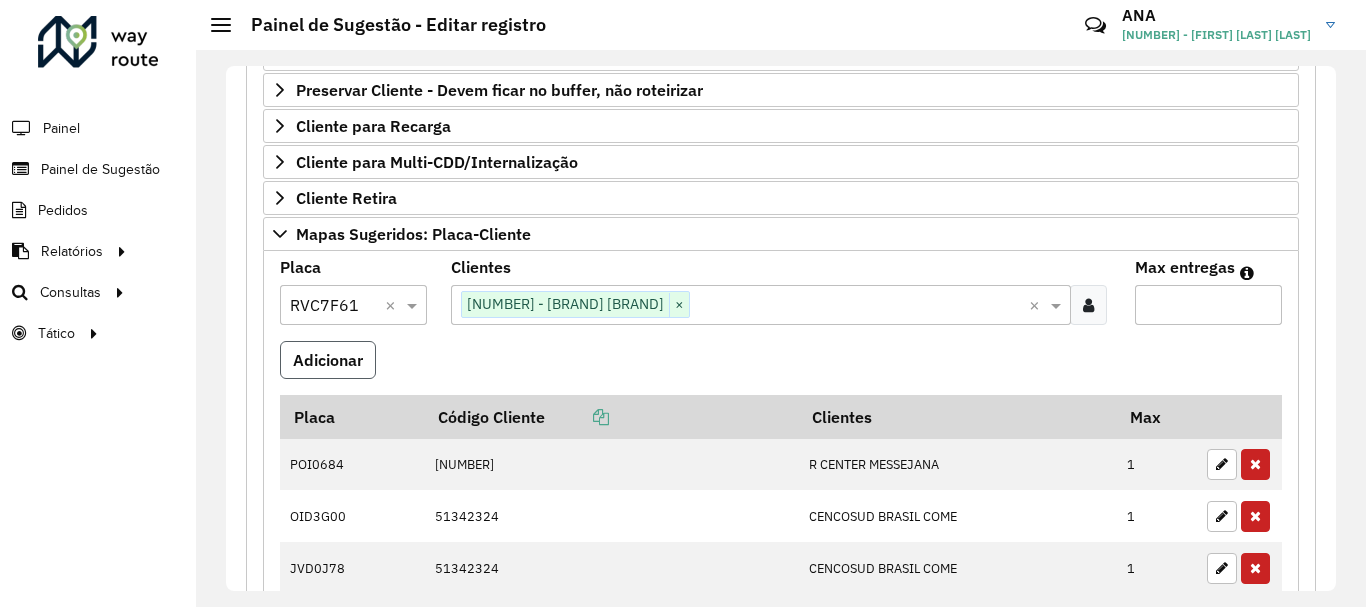 click on "Adicionar" at bounding box center [328, 360] 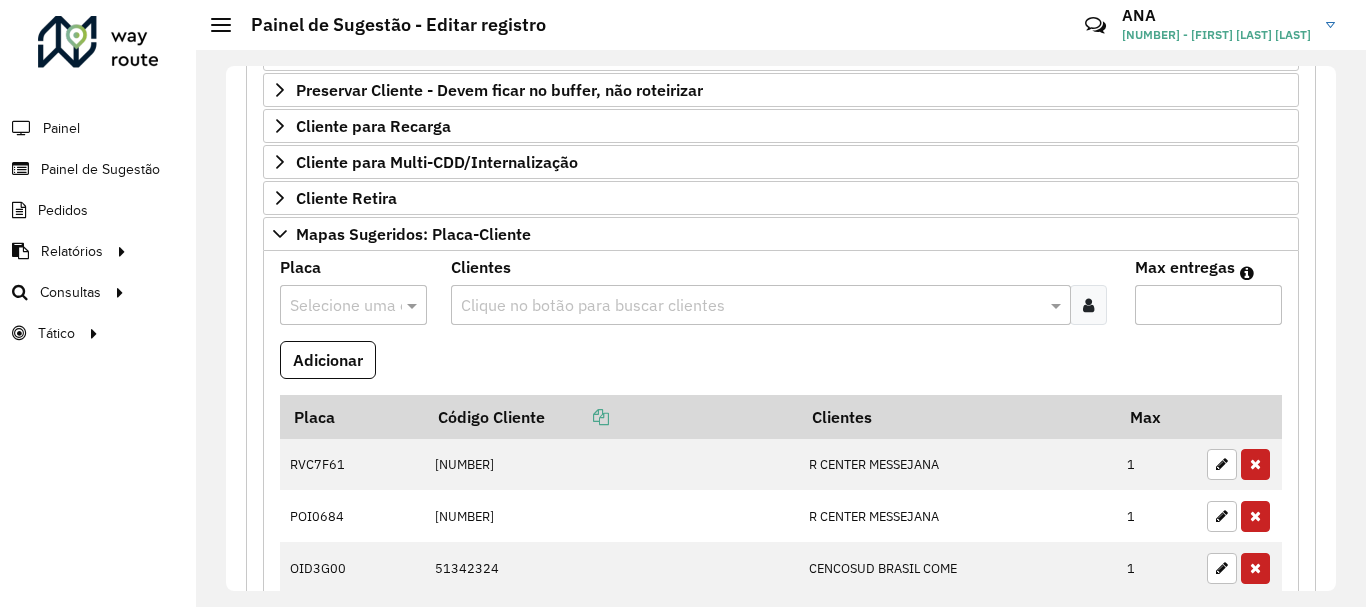 click at bounding box center [353, 305] 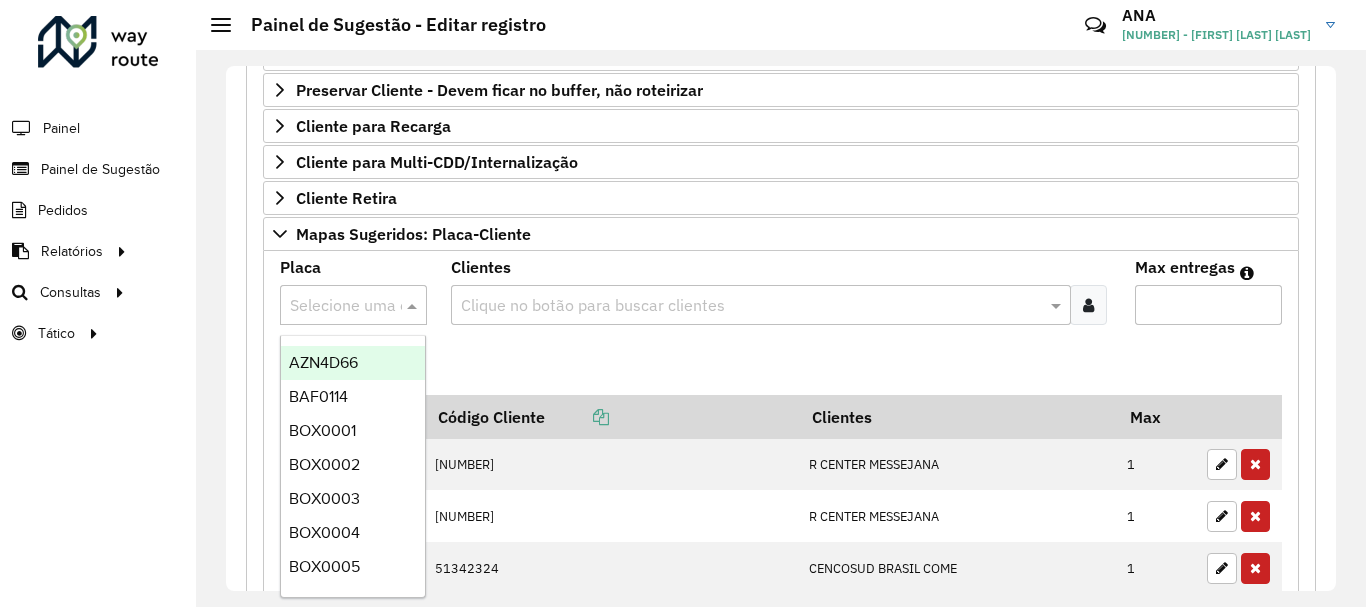 paste on "*******" 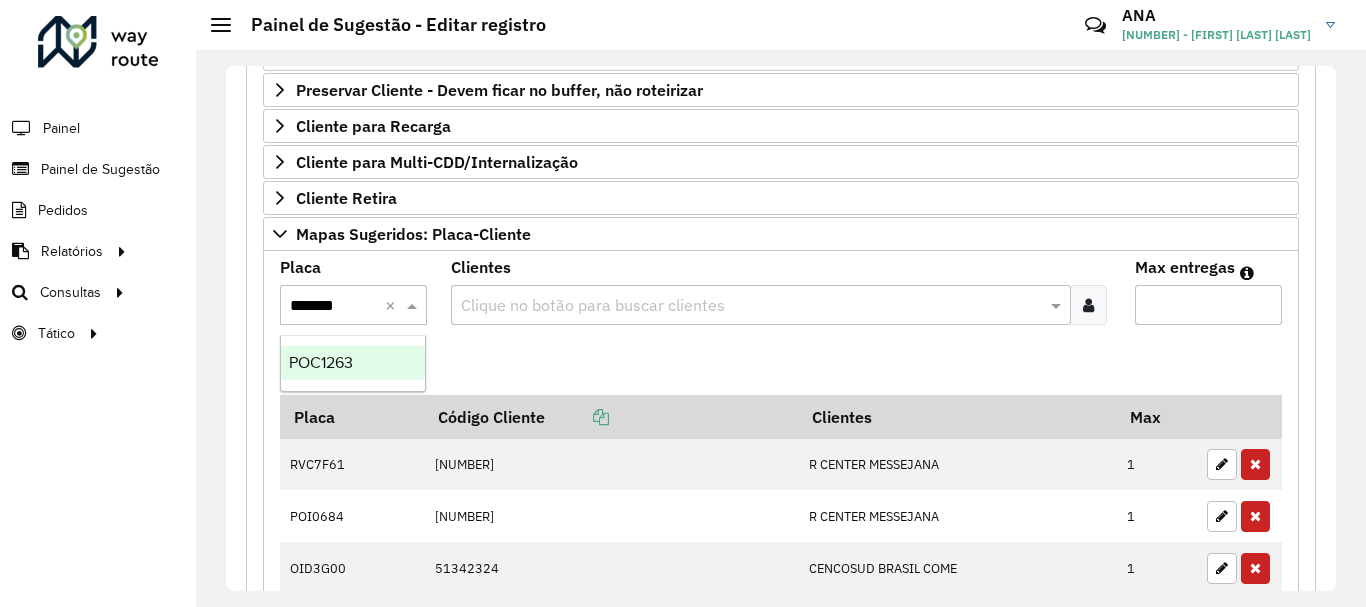 click on "POC1263" at bounding box center (353, 363) 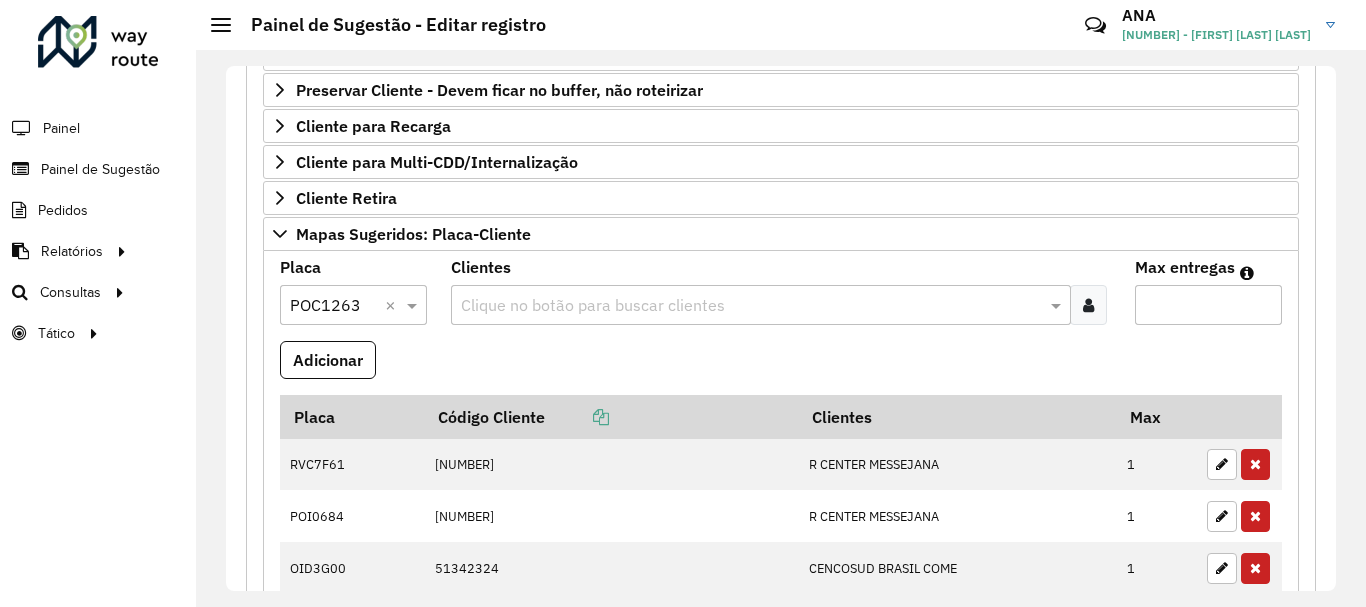 click on "Placa  Selecione uma opção × [VEHICLE_CODE] ×" at bounding box center [353, 292] 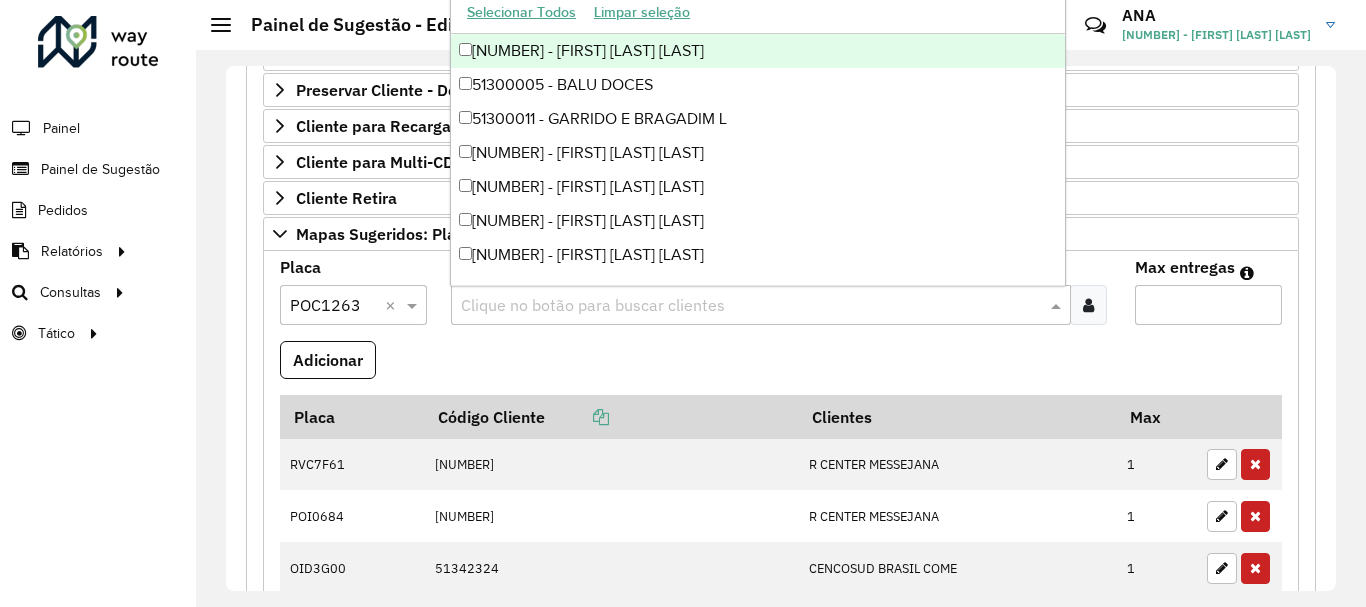 paste on "*****" 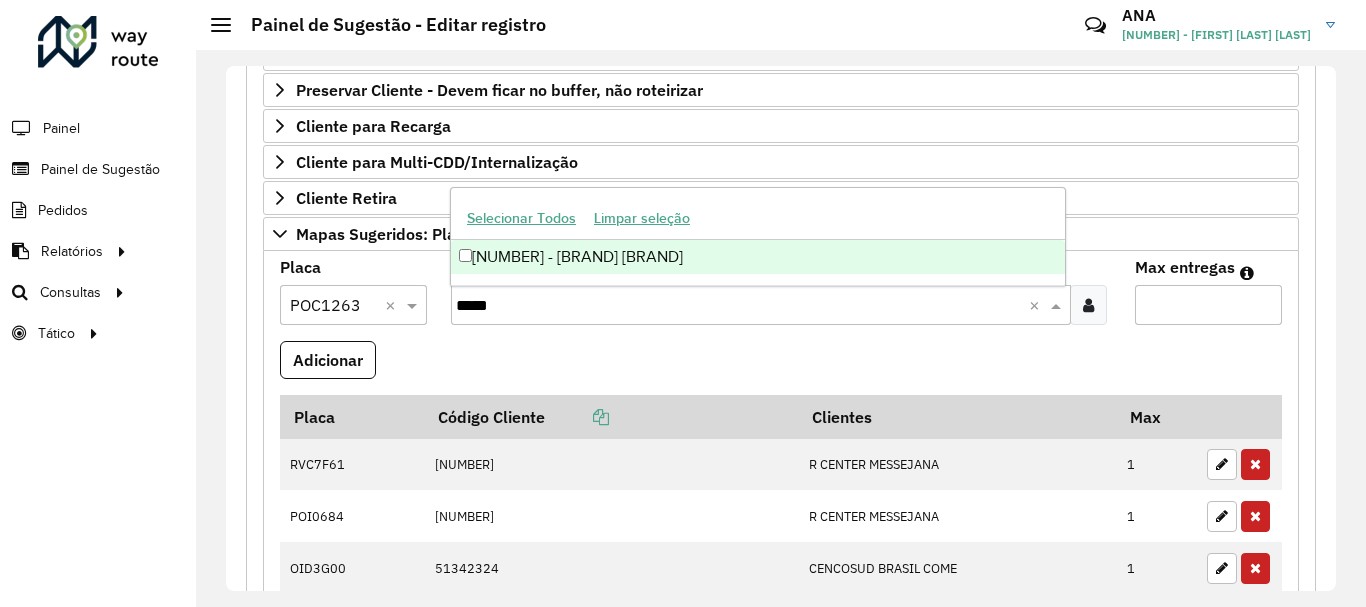 type on "*****" 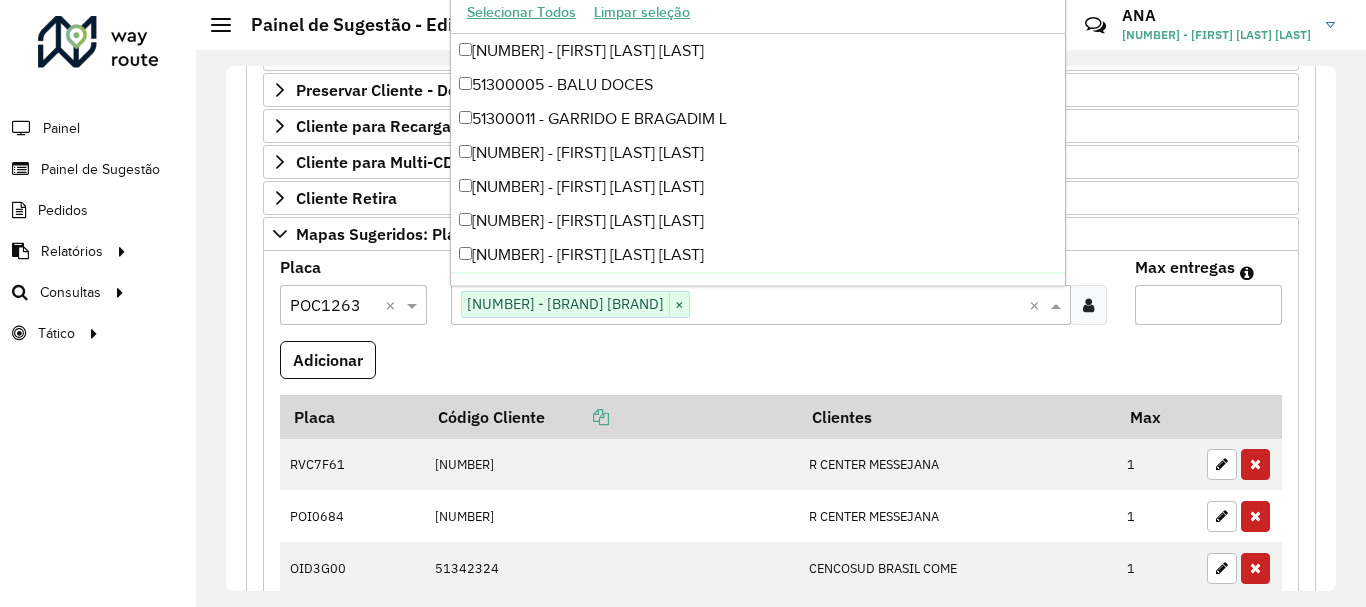 click on "Max entregas" at bounding box center (1208, 305) 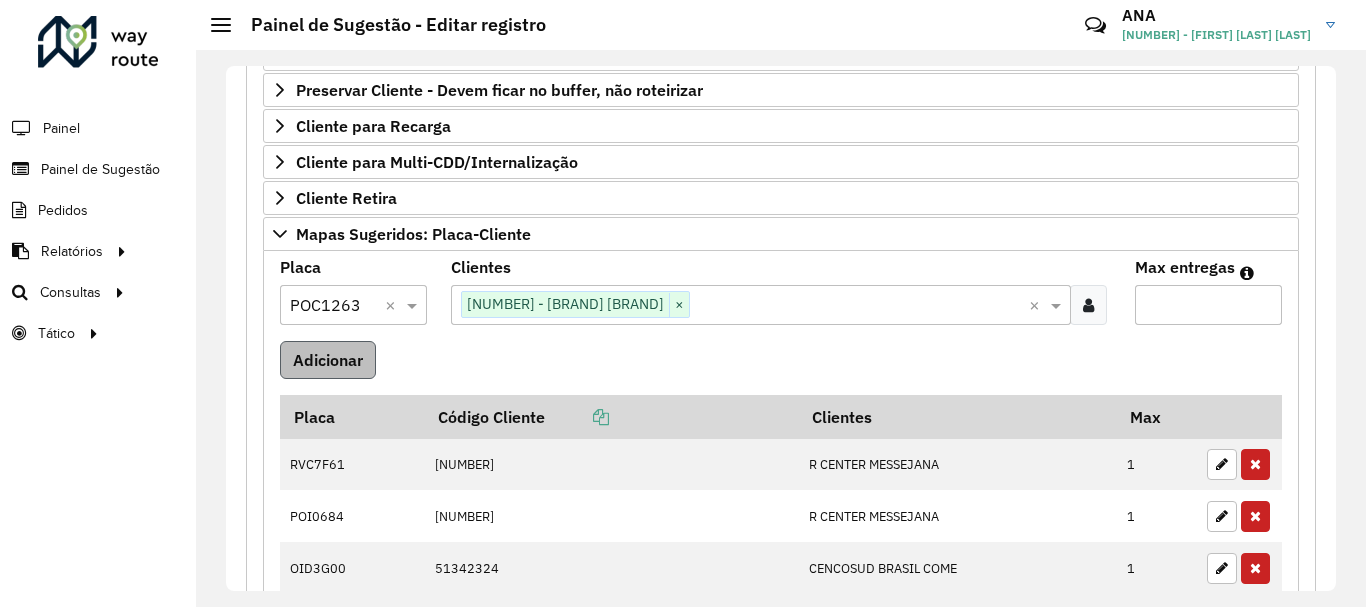 type on "*" 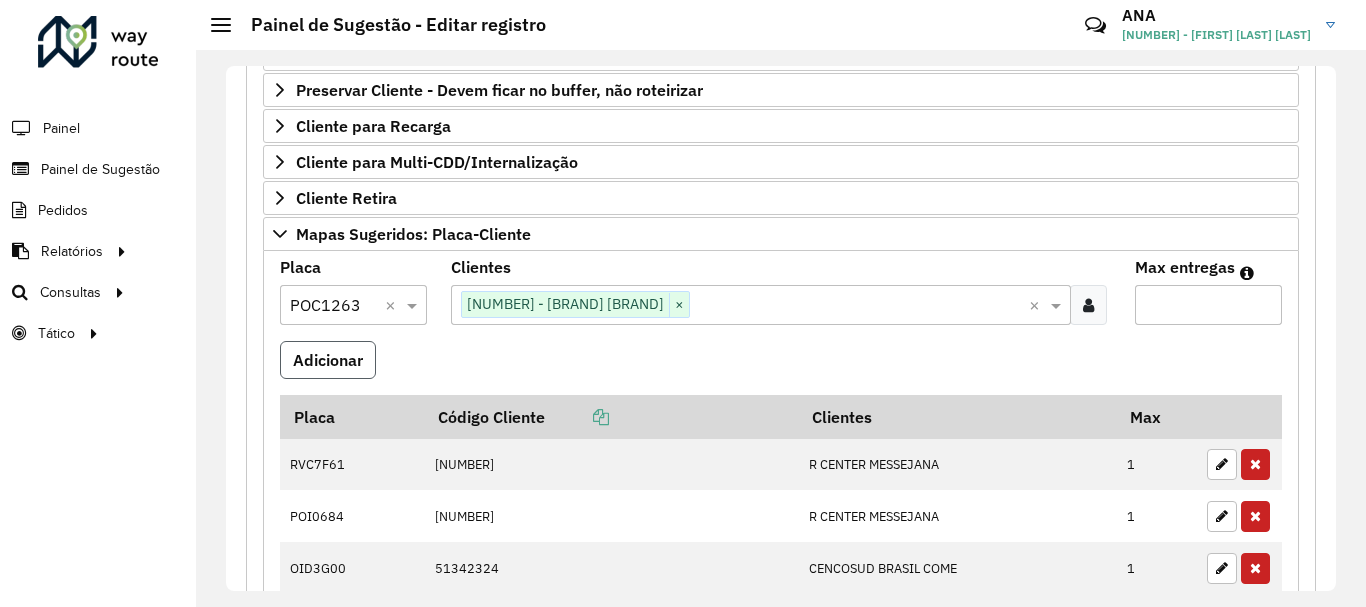 click on "Adicionar" at bounding box center [328, 360] 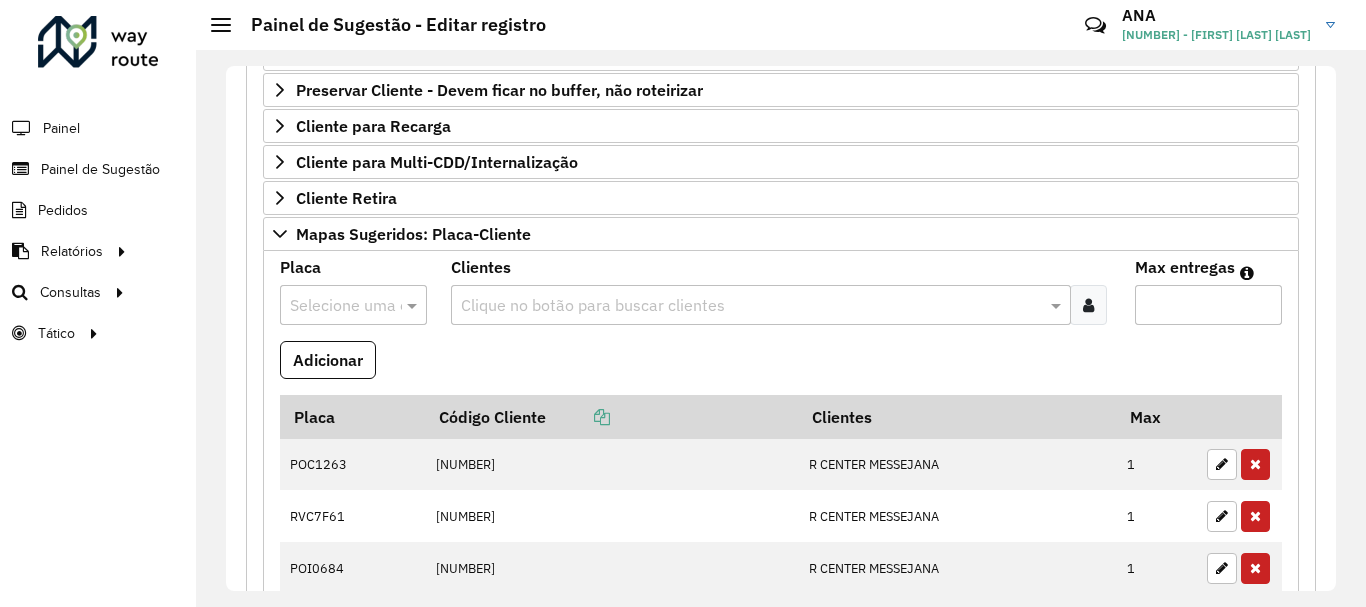 click at bounding box center (353, 305) 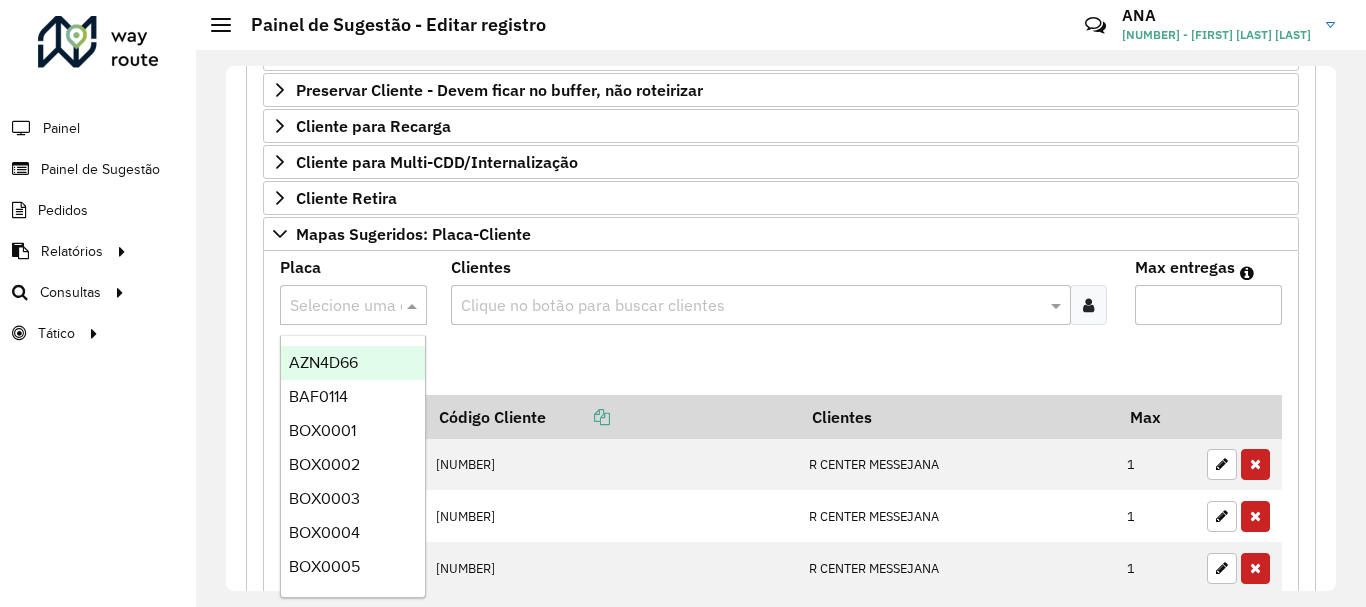 paste on "*******" 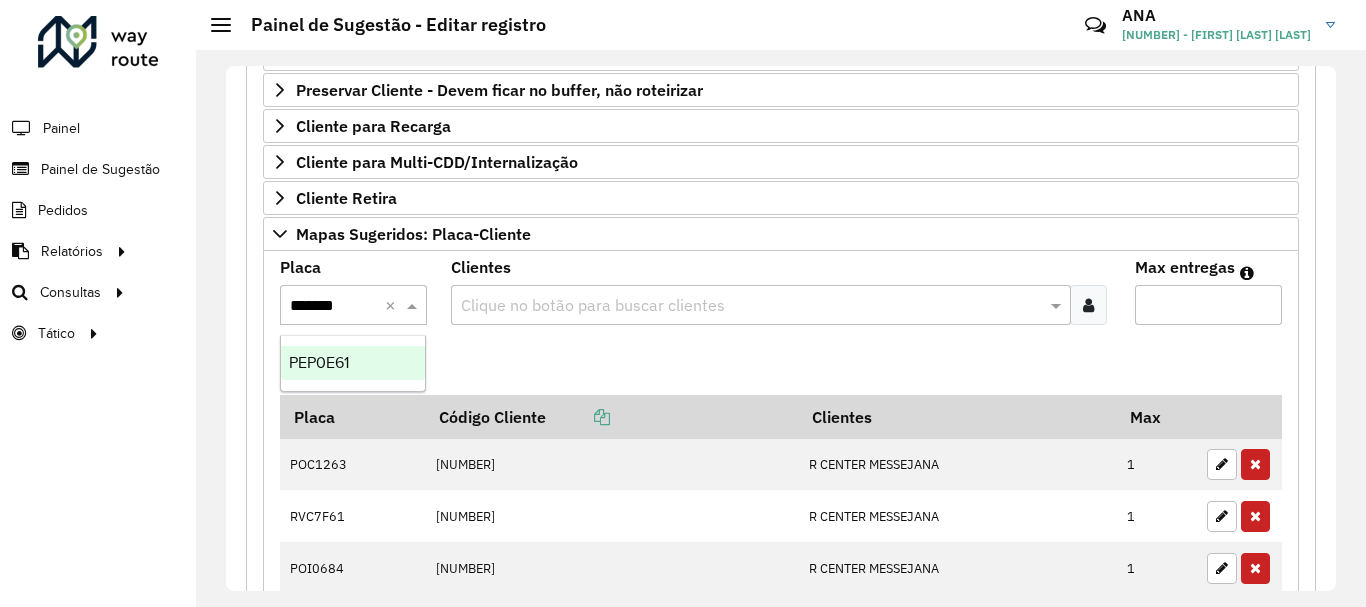 click on "PEP0E61" at bounding box center [353, 363] 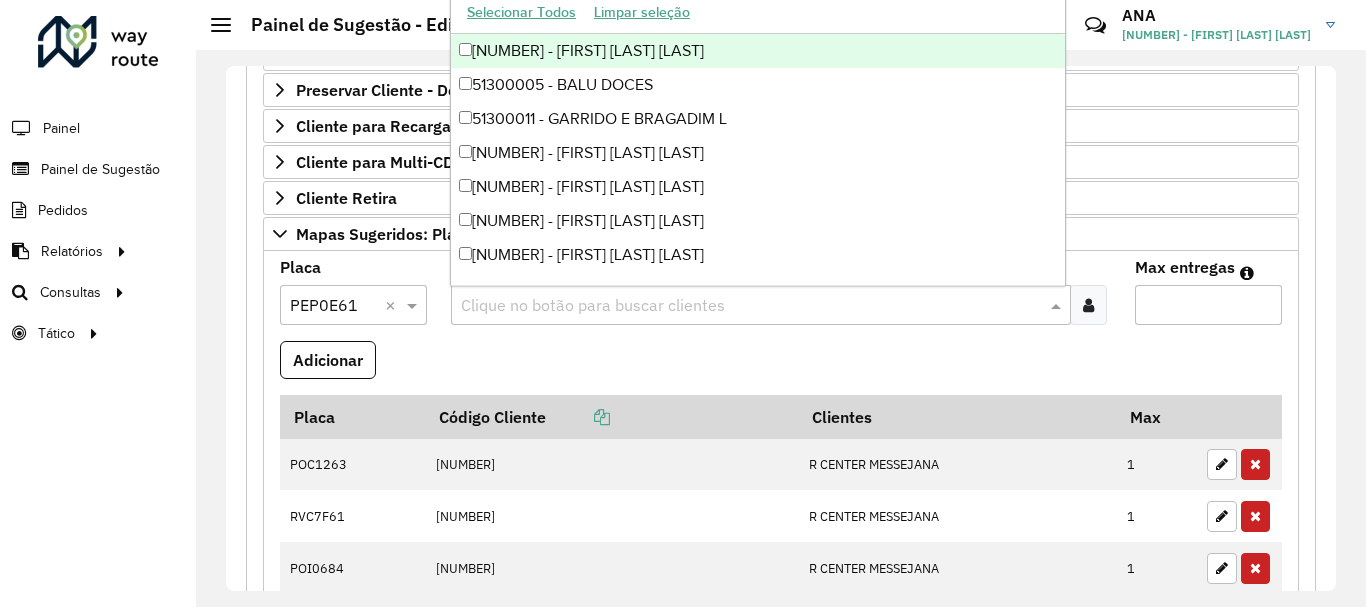 drag, startPoint x: 450, startPoint y: 293, endPoint x: 465, endPoint y: 303, distance: 18.027756 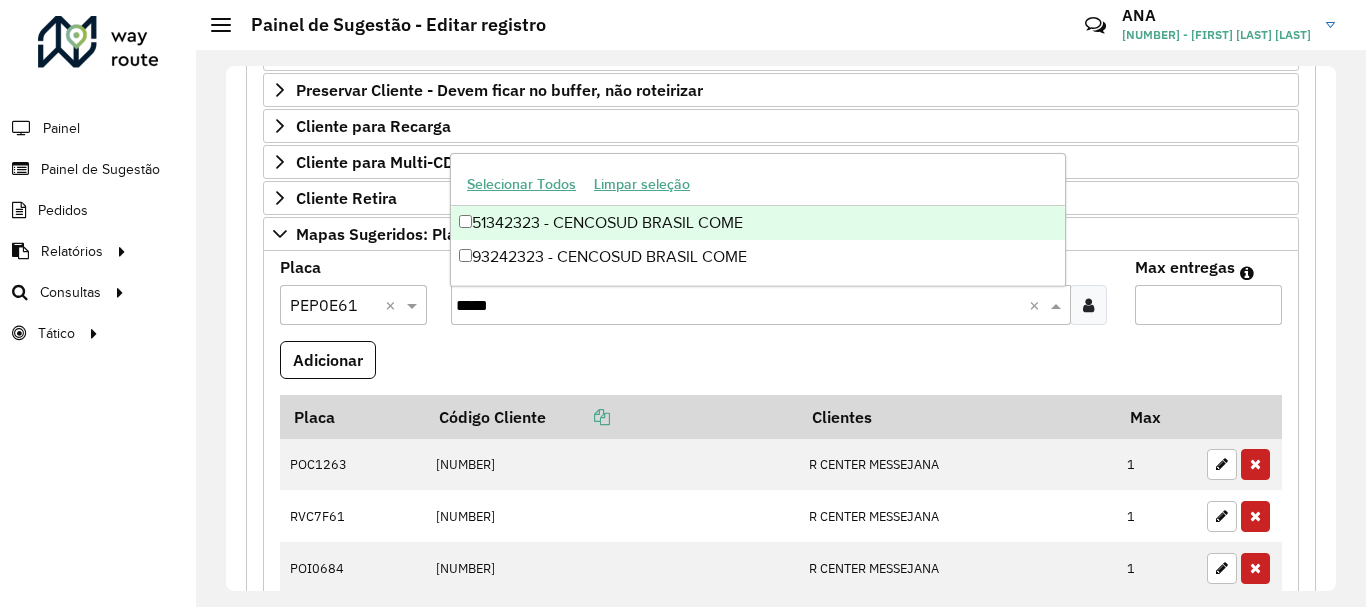 type on "*****" 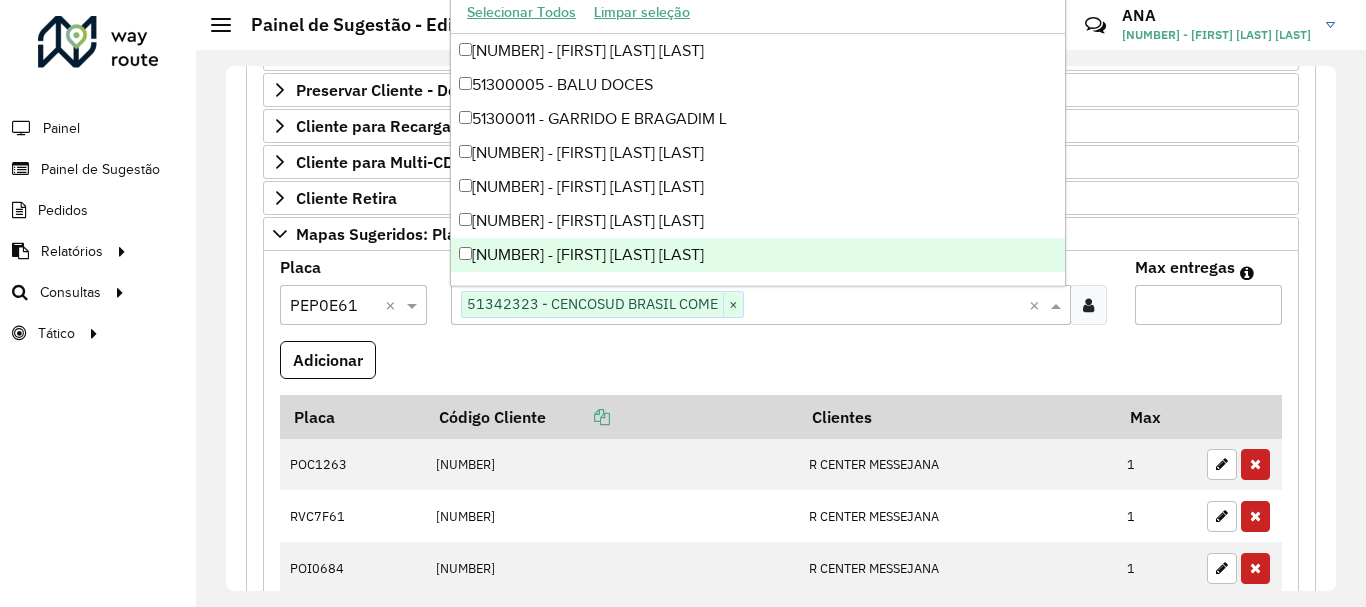 click on "Max entregas" at bounding box center (1208, 305) 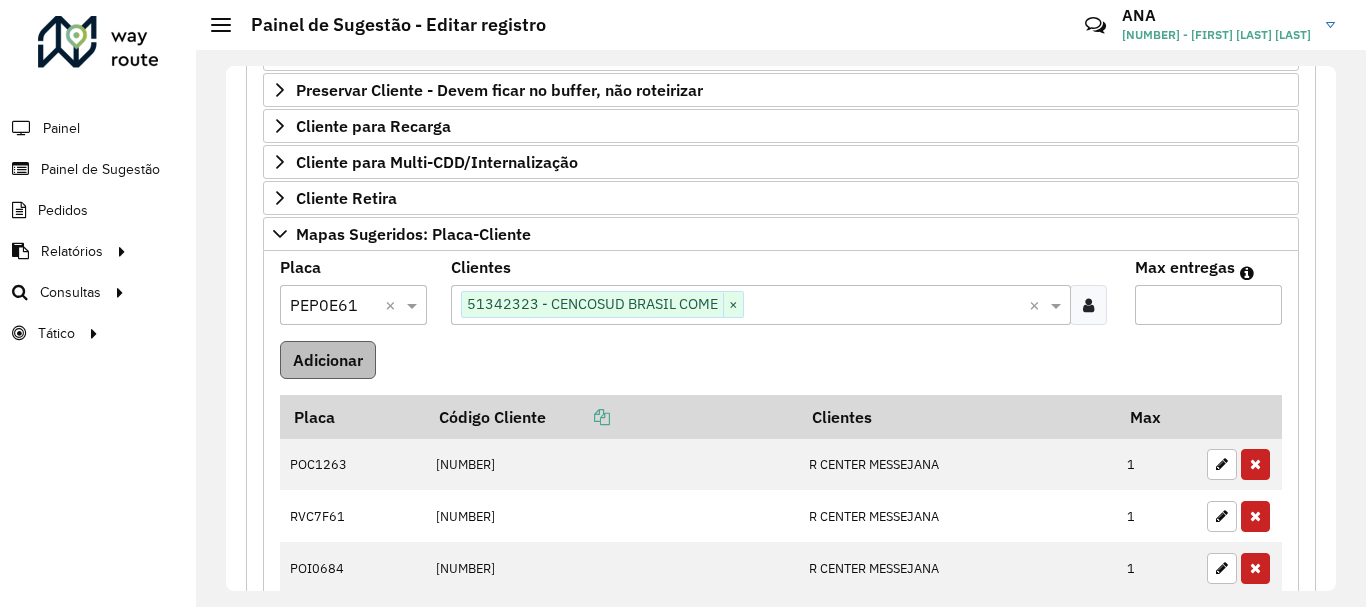 type on "*" 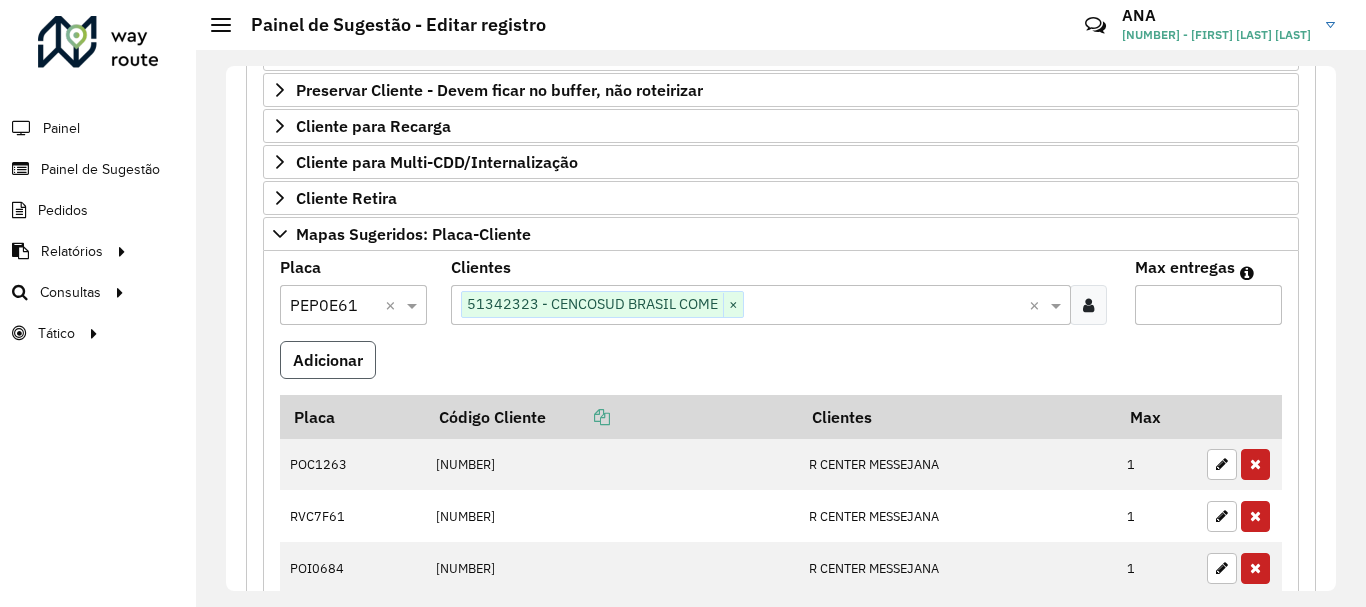 click on "Adicionar" at bounding box center (328, 360) 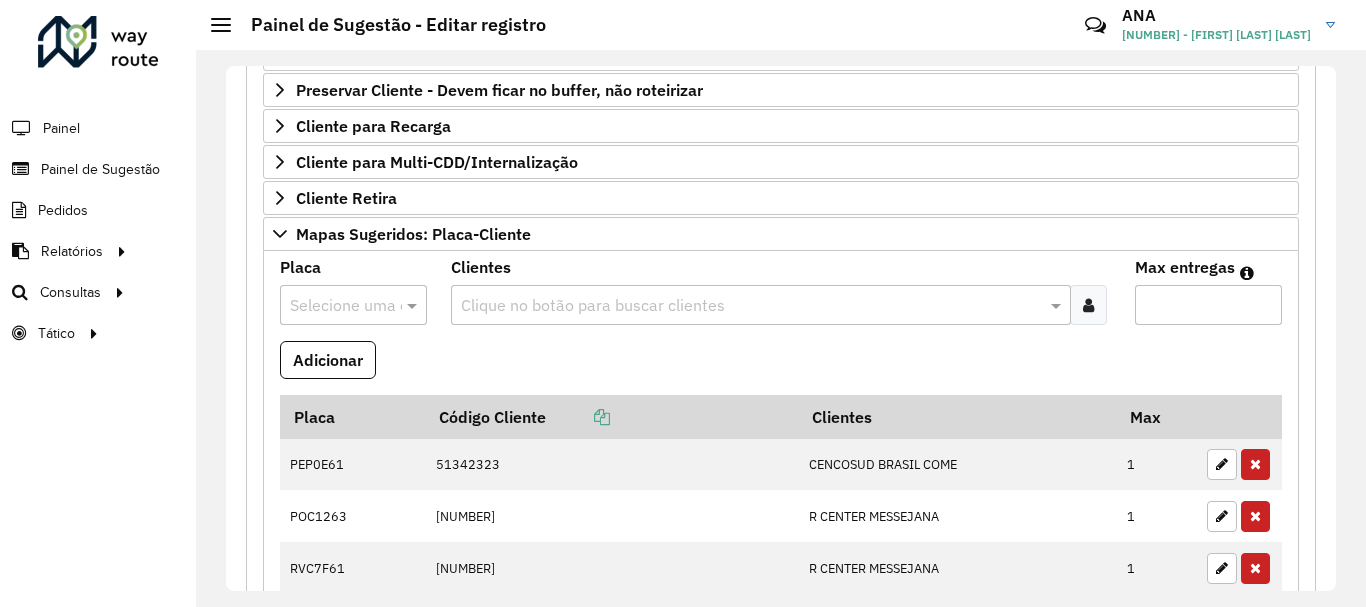 click at bounding box center [353, 305] 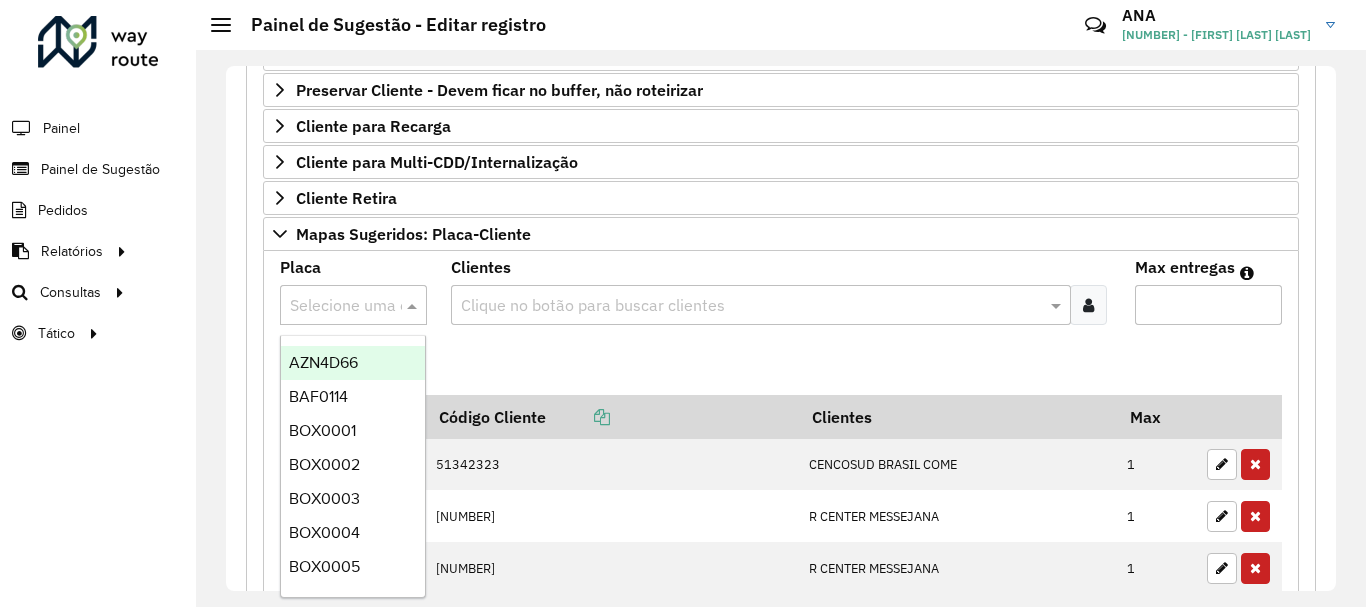 paste on "*******" 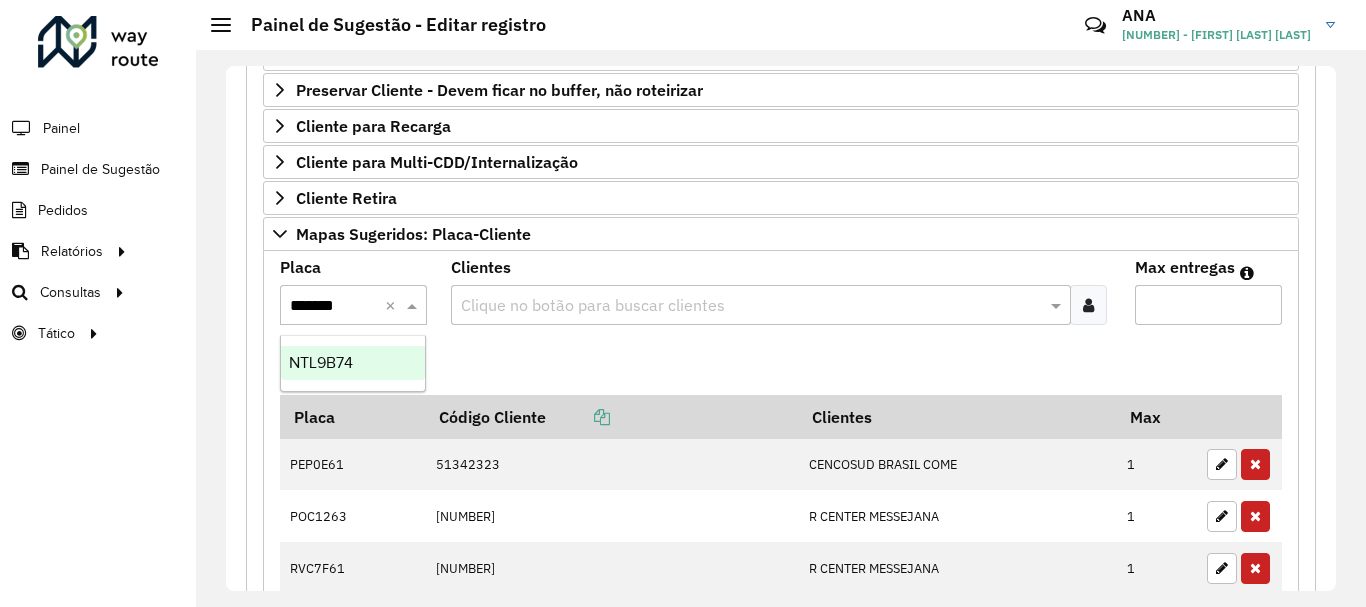 click on "NTL9B74" at bounding box center [353, 363] 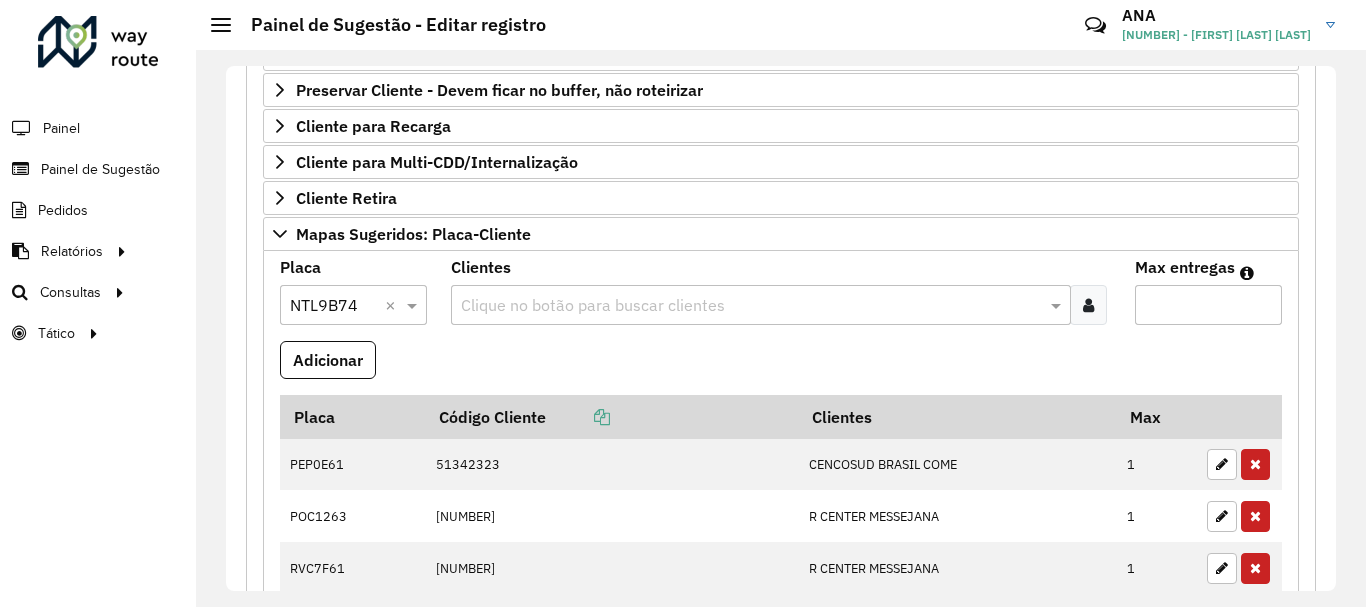 click on "Clique no botão para buscar clientes" at bounding box center [761, 305] 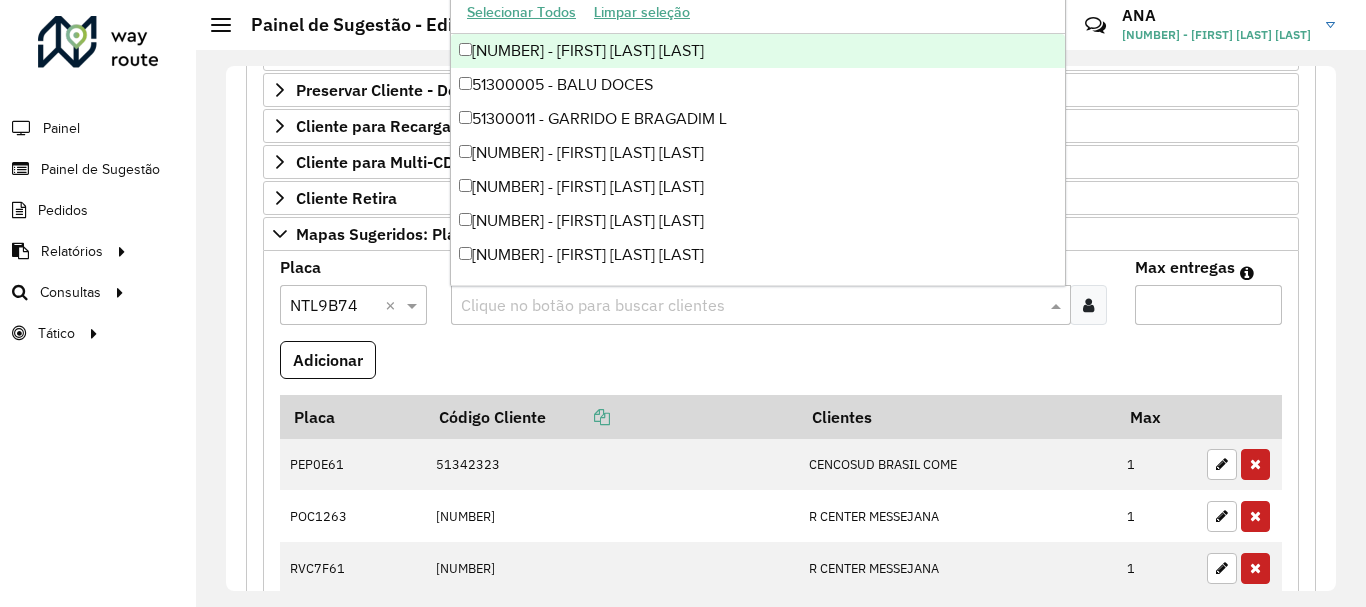 paste on "*****" 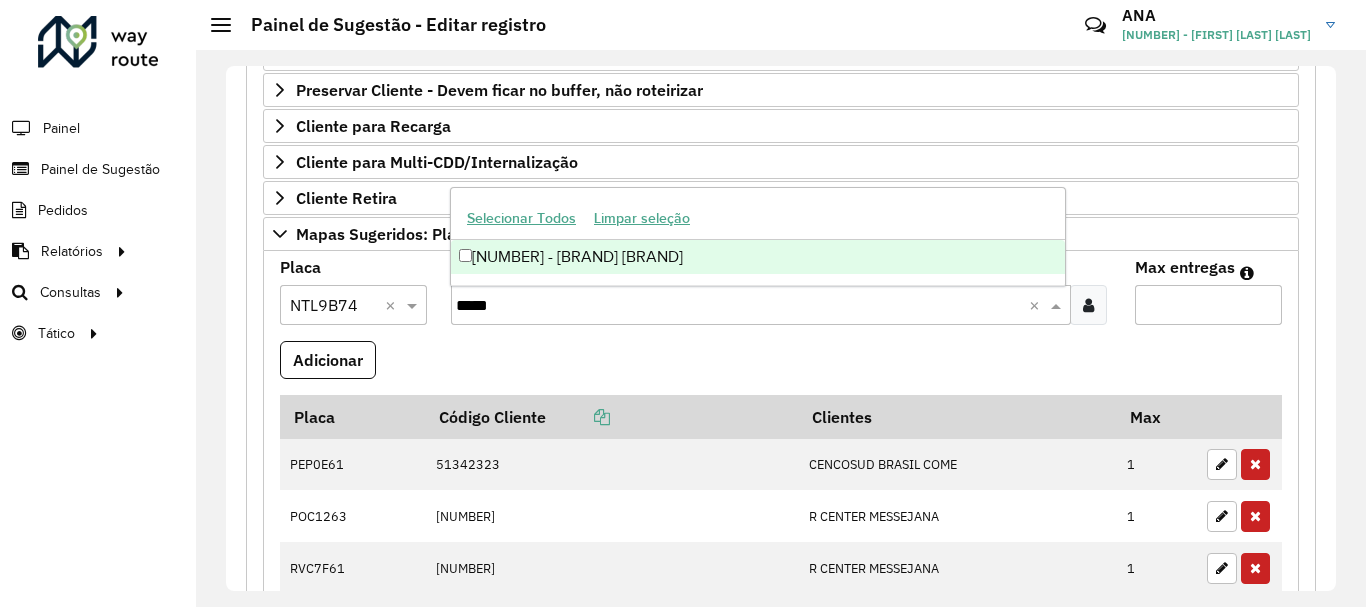 type on "*****" 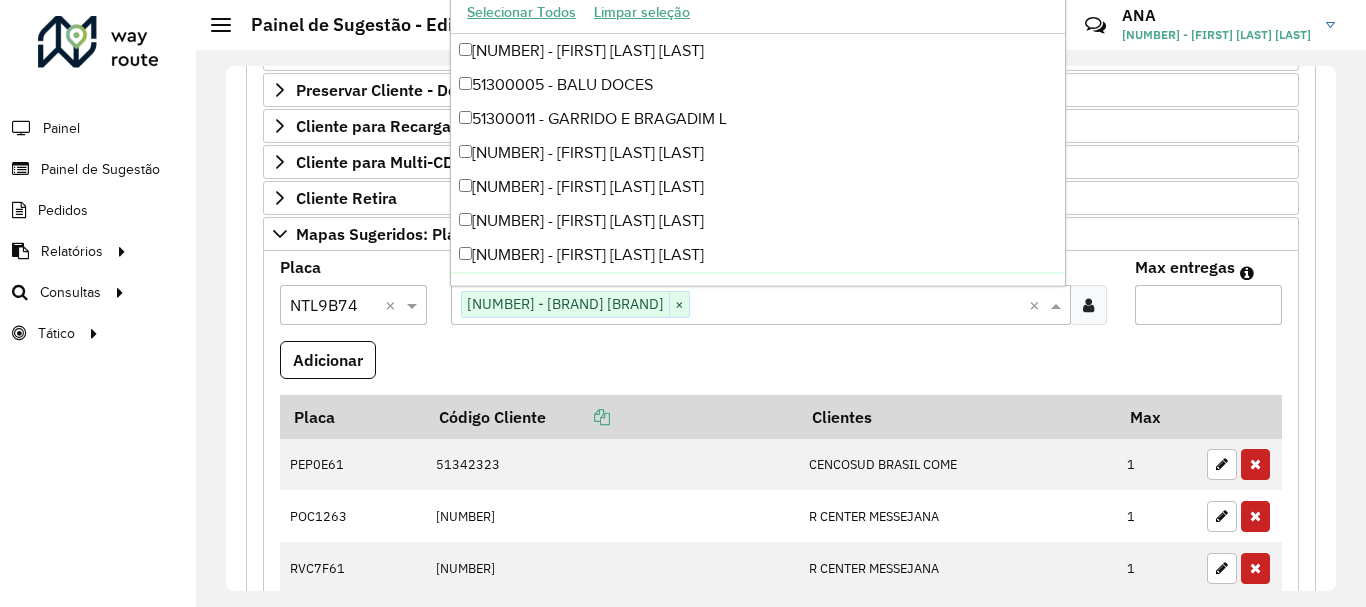 click on "Max entregas" at bounding box center [1208, 305] 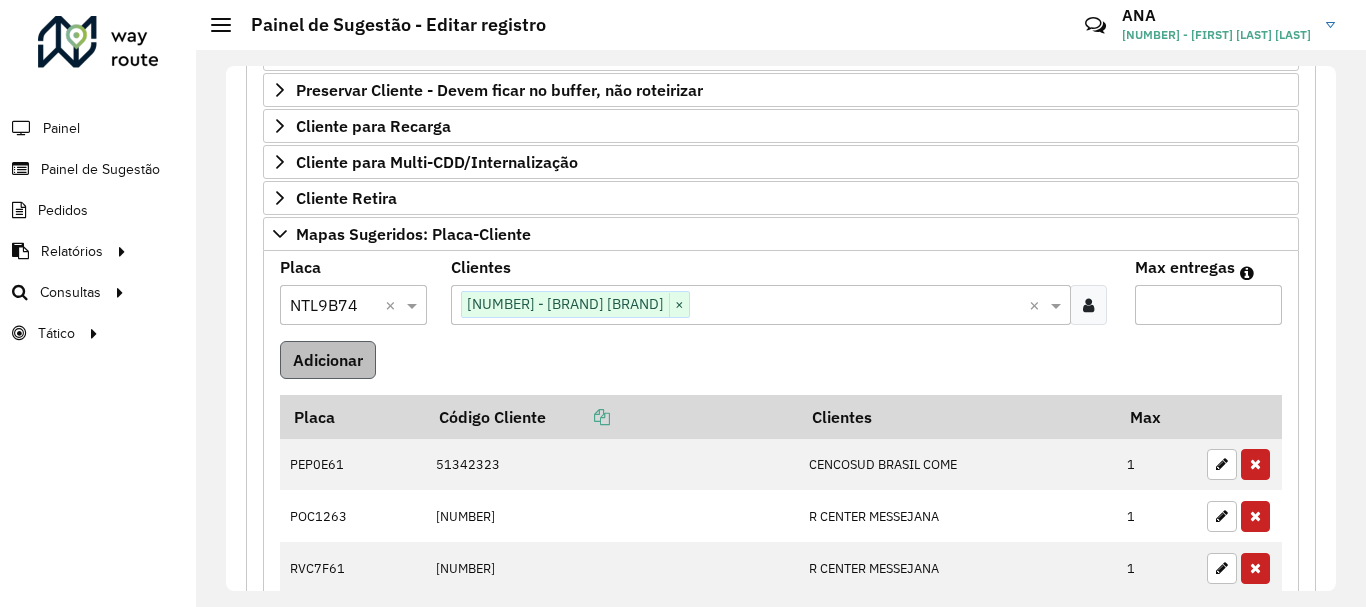 type on "*" 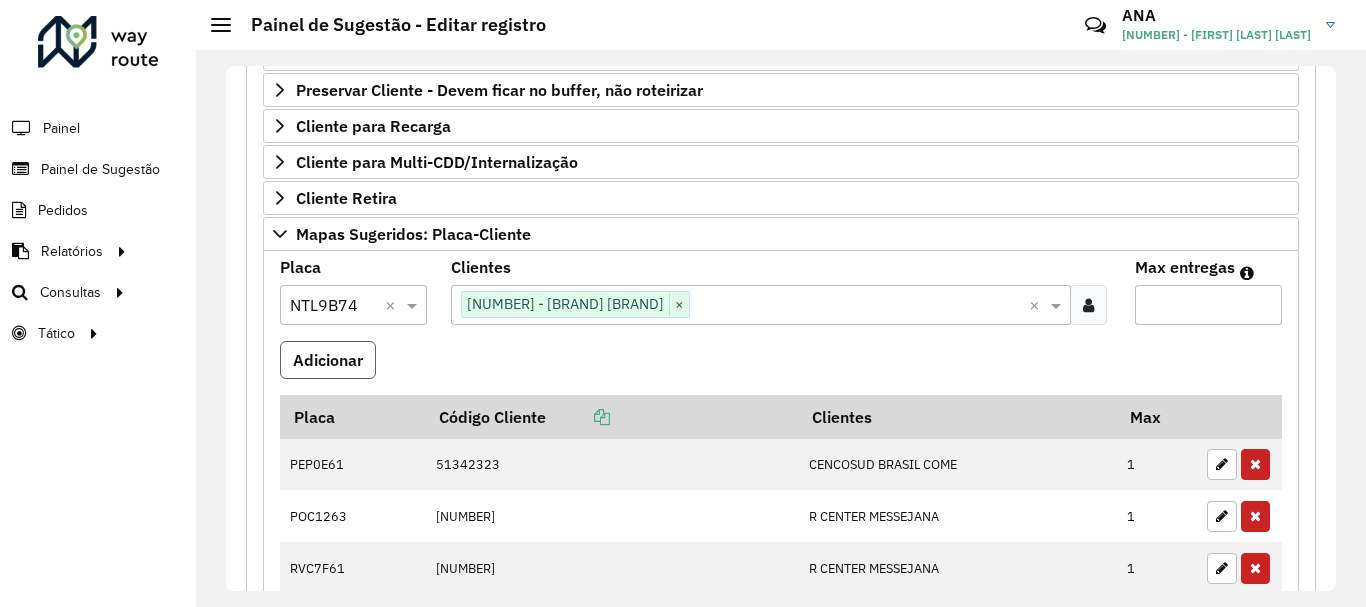 click on "Adicionar" at bounding box center (328, 360) 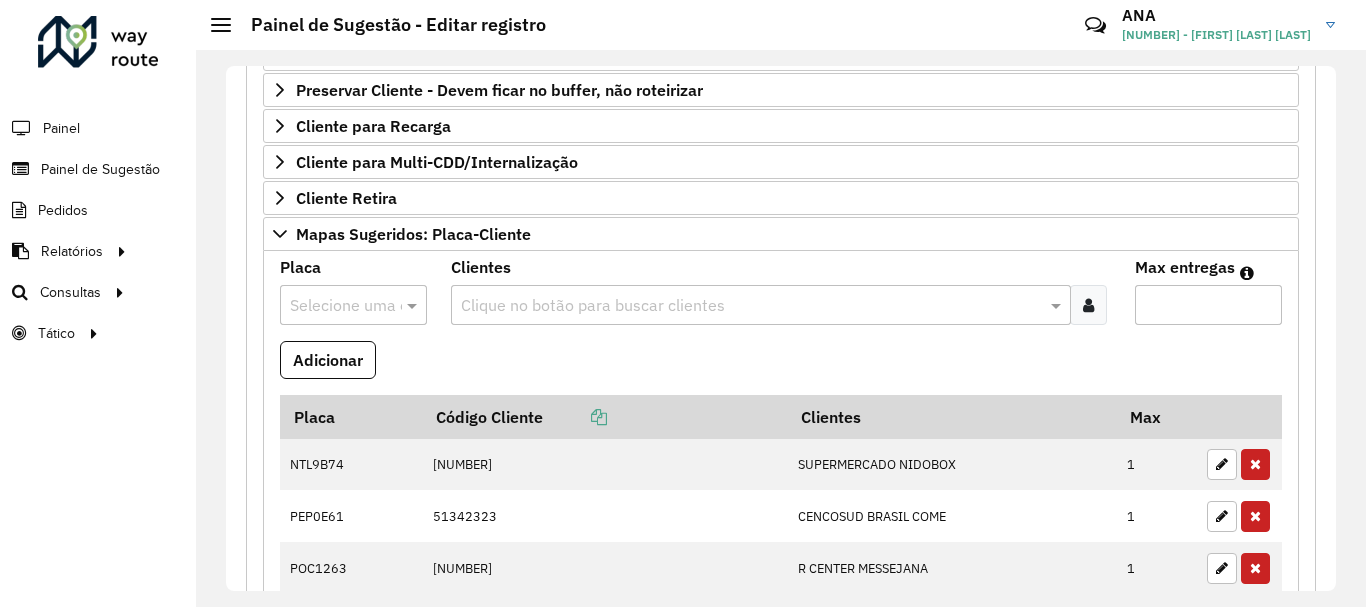 click on "Selecione uma opção" at bounding box center (353, 305) 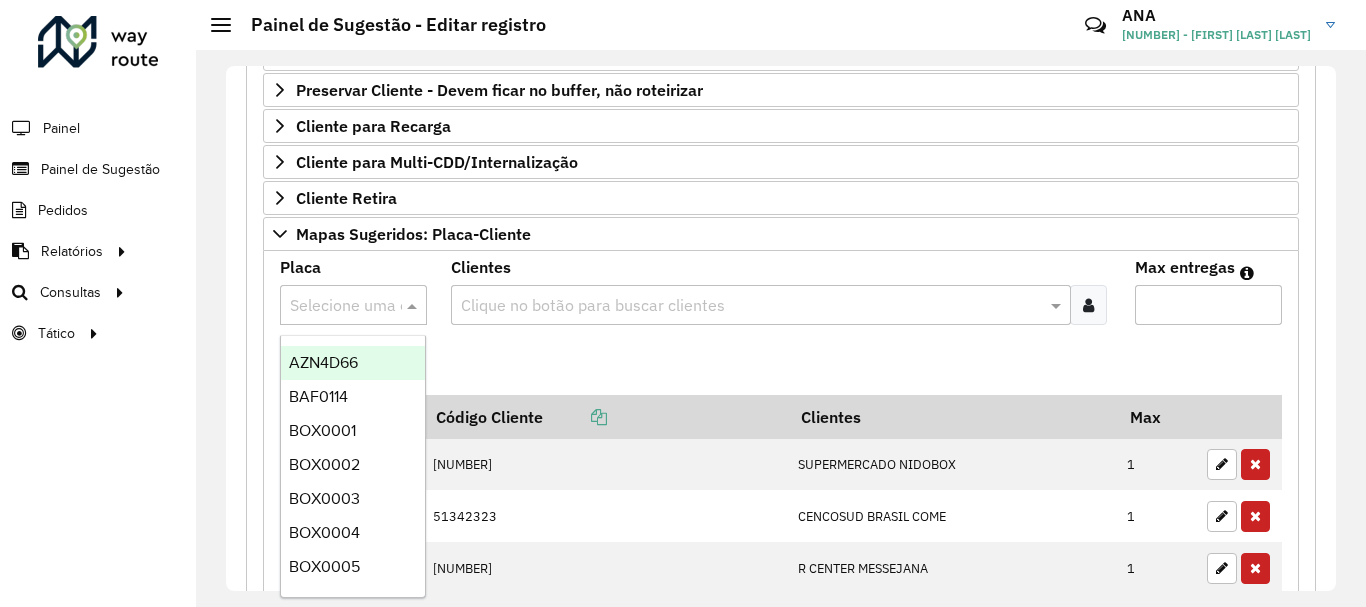 paste on "*******" 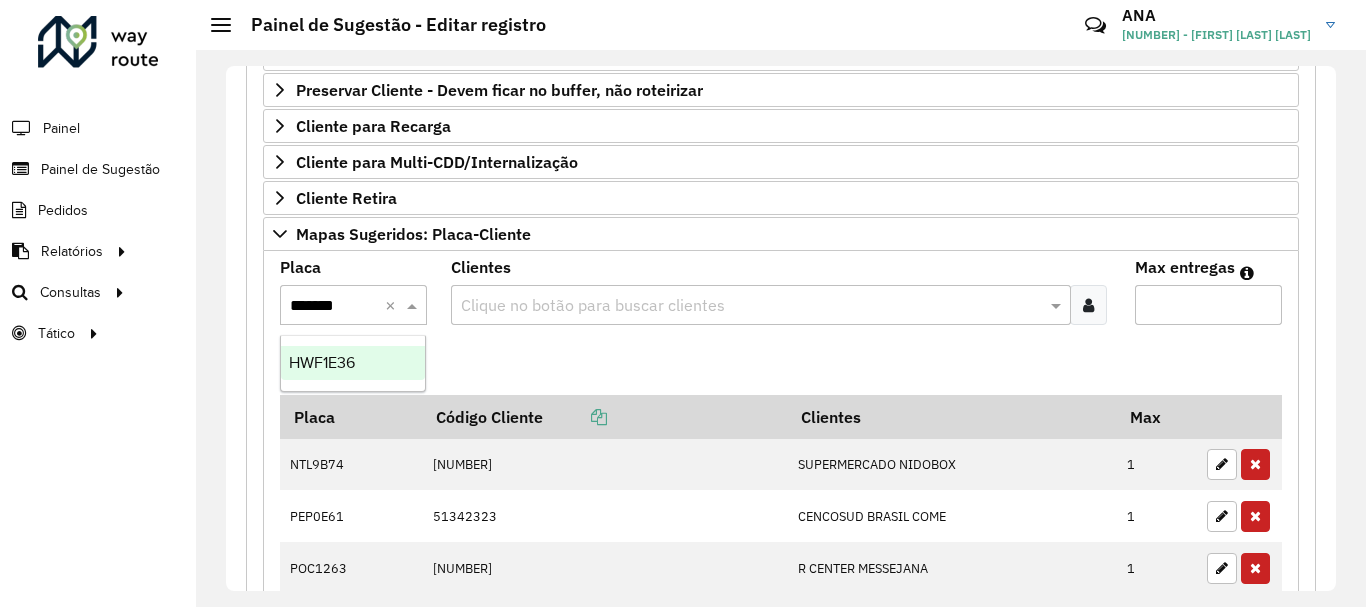 type on "*******" 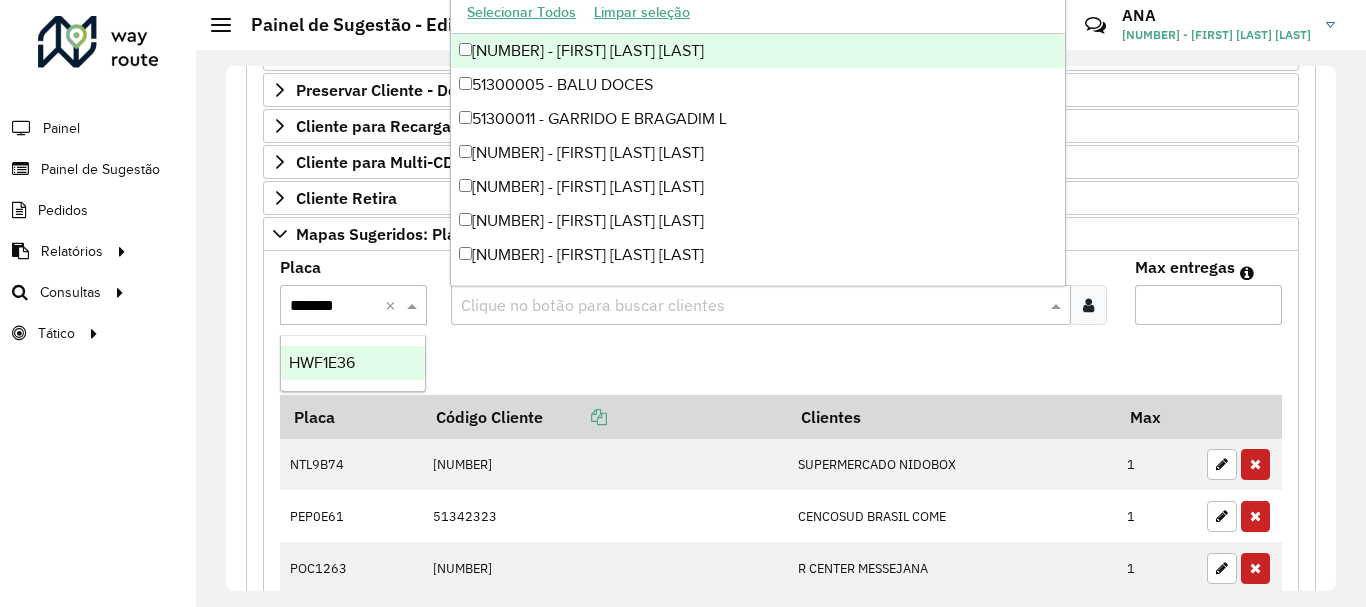 click at bounding box center (751, 306) 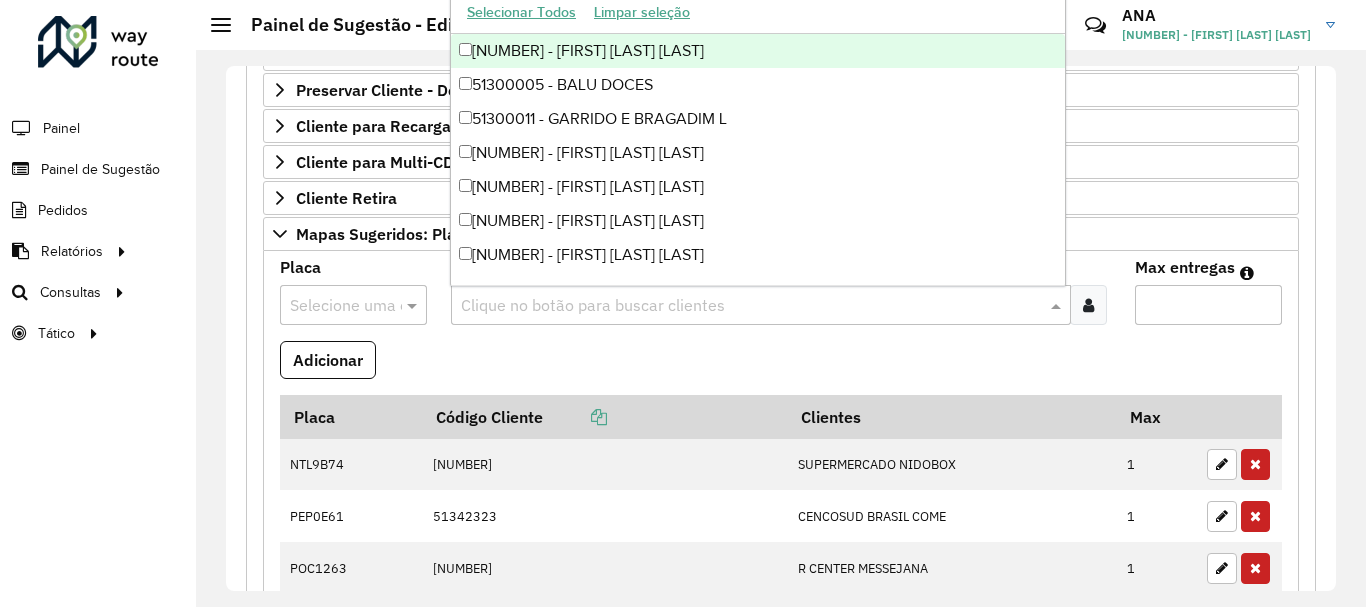 paste on "*****" 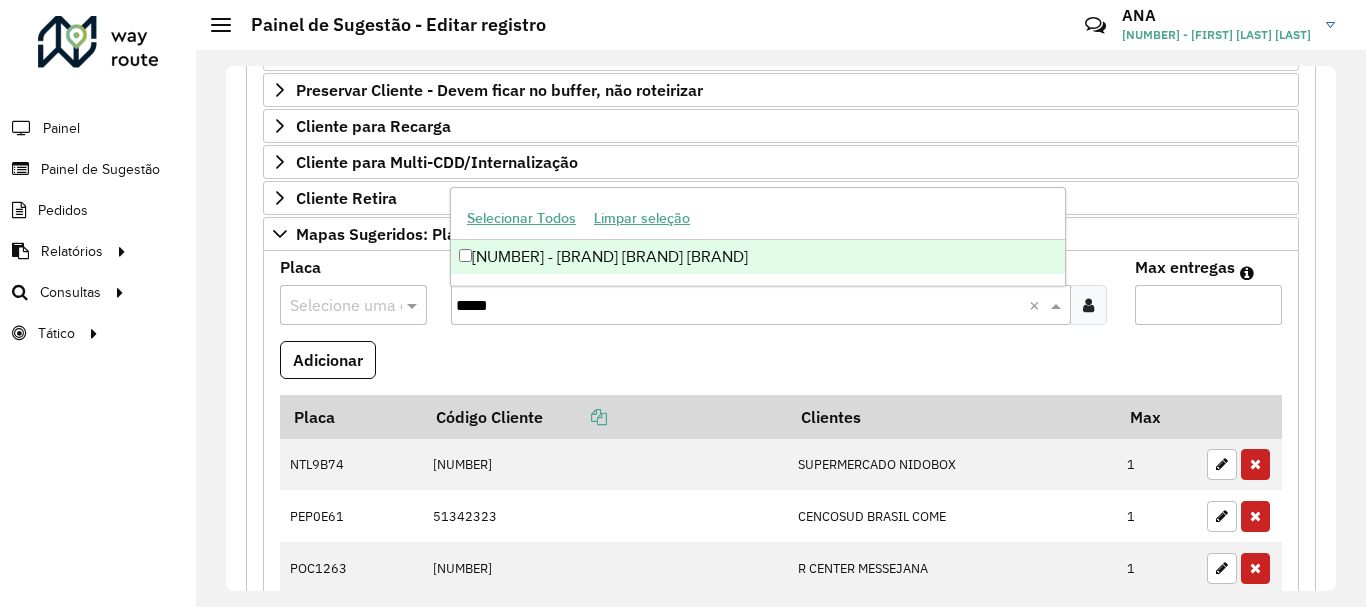 type on "*****" 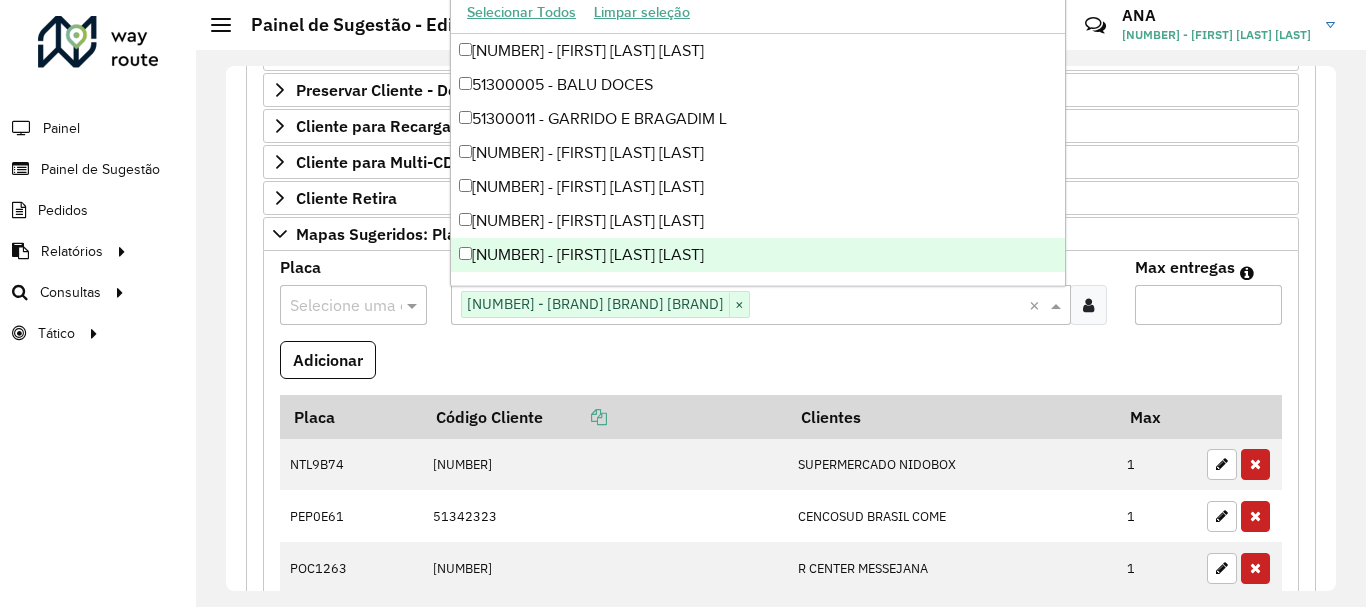click on "Max entregas" at bounding box center [1208, 305] 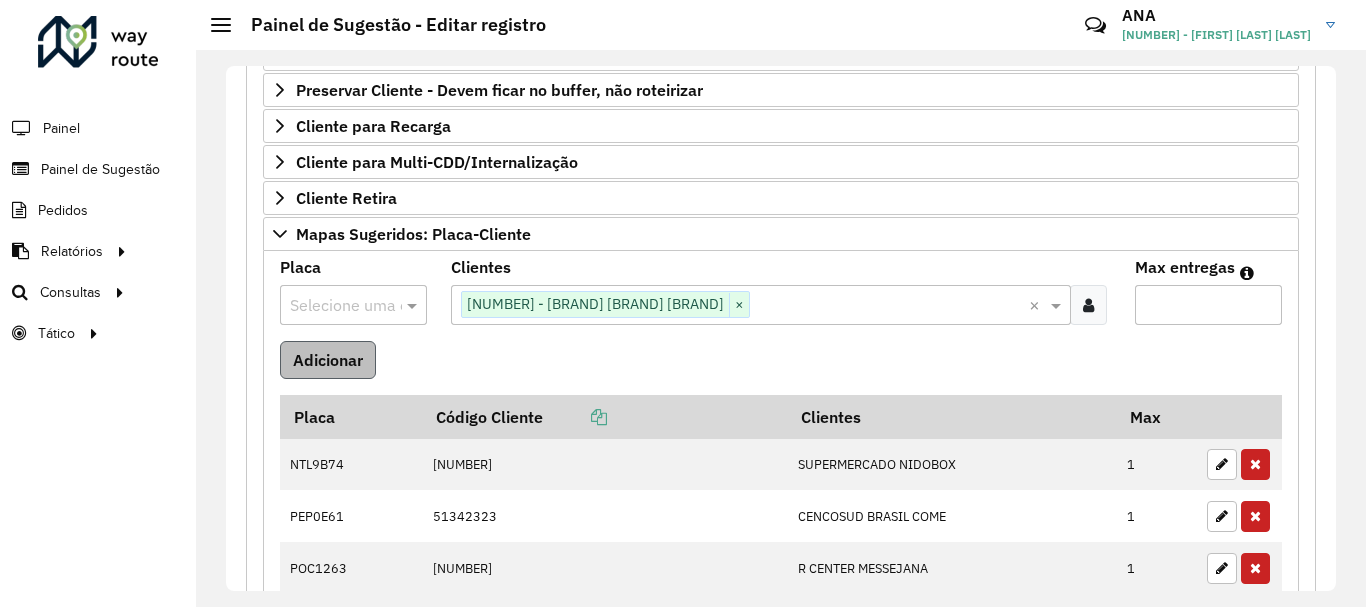 type on "*" 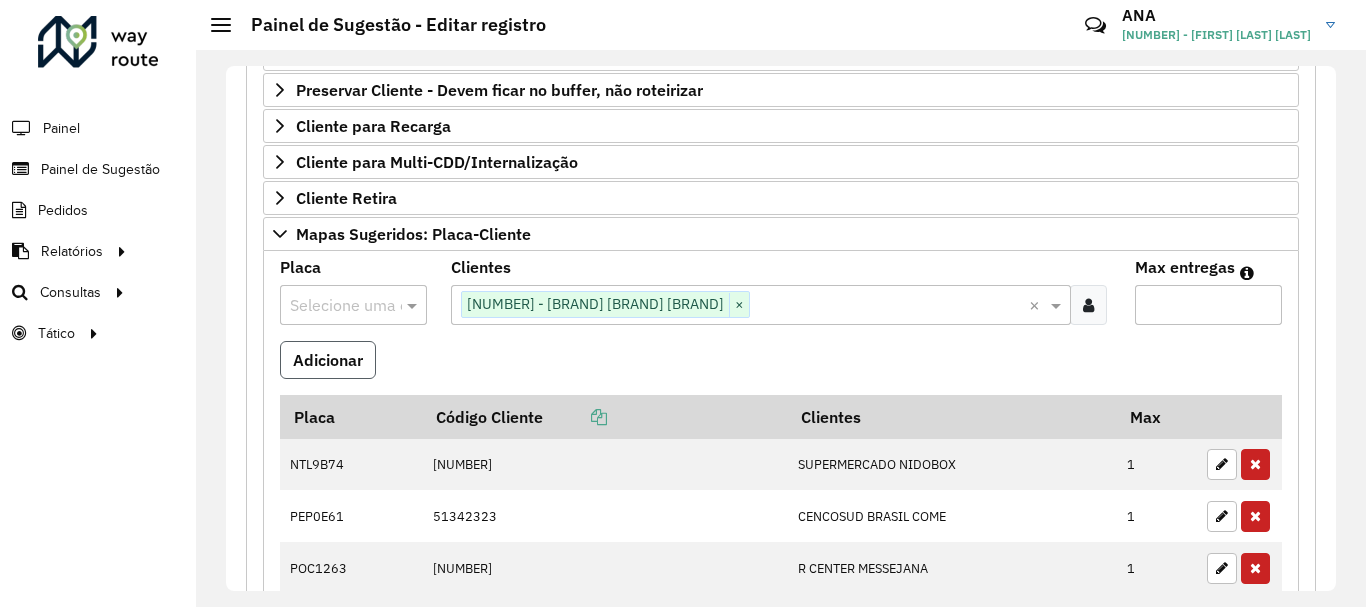 click on "Adicionar" at bounding box center [328, 360] 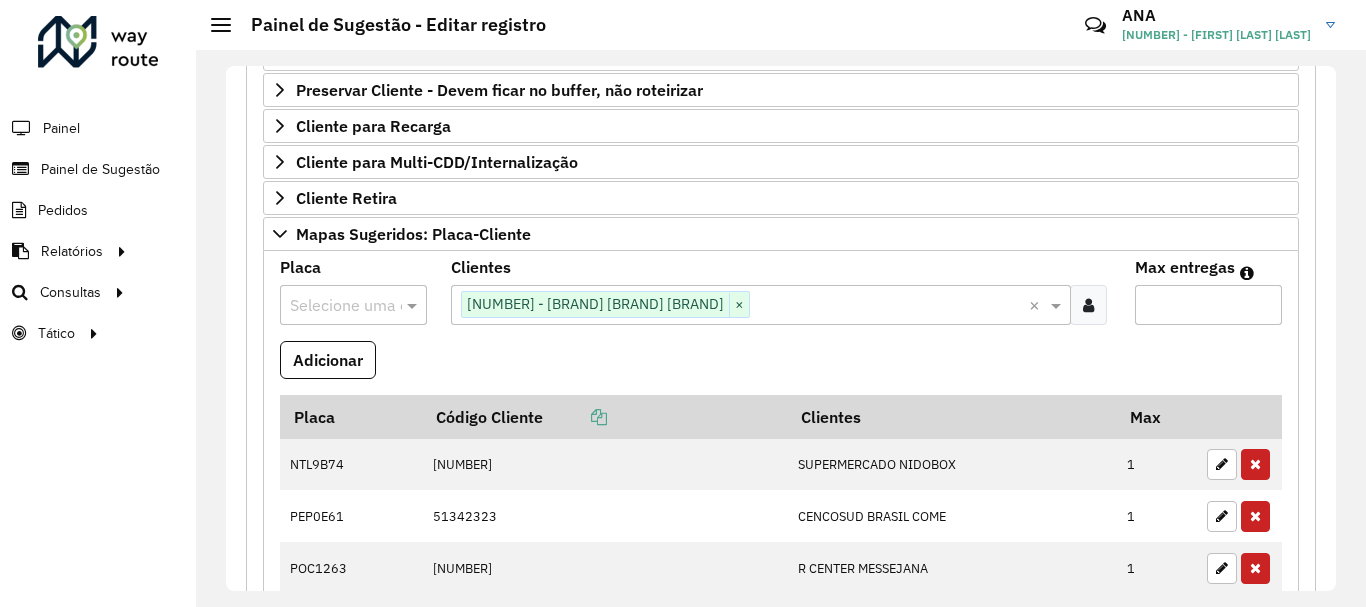 click on "Selecione uma opção" at bounding box center [353, 305] 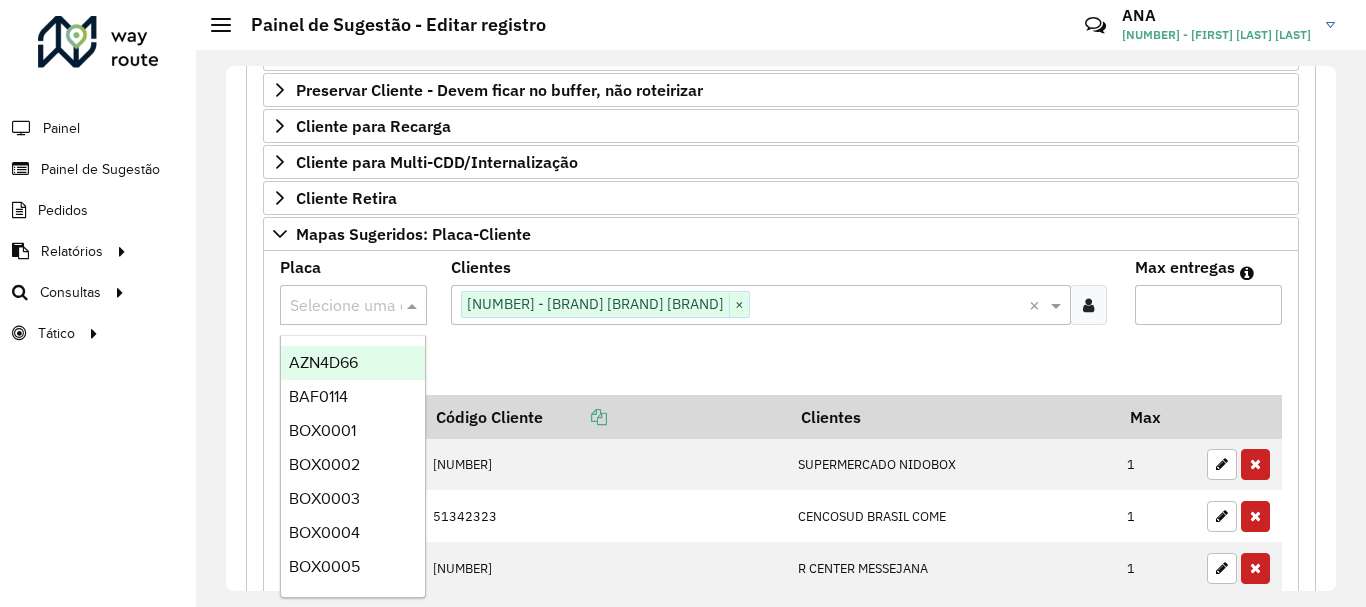 paste on "*******" 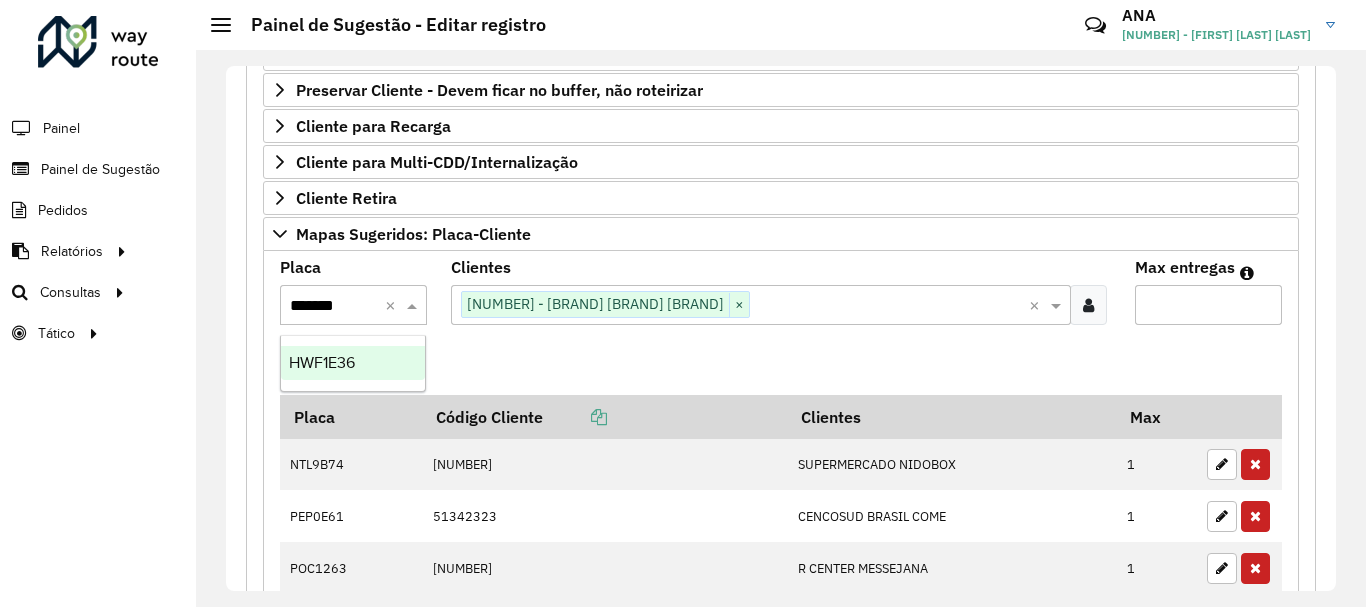 click on "HWF1E36" at bounding box center (322, 362) 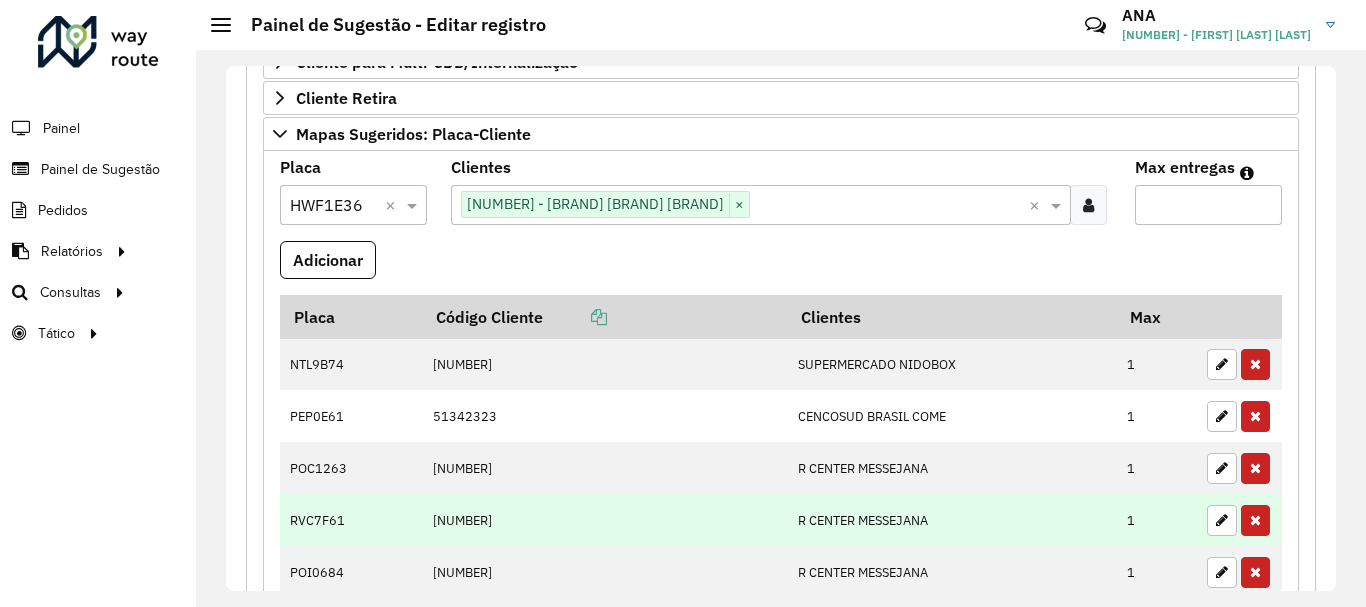 scroll, scrollTop: 390, scrollLeft: 0, axis: vertical 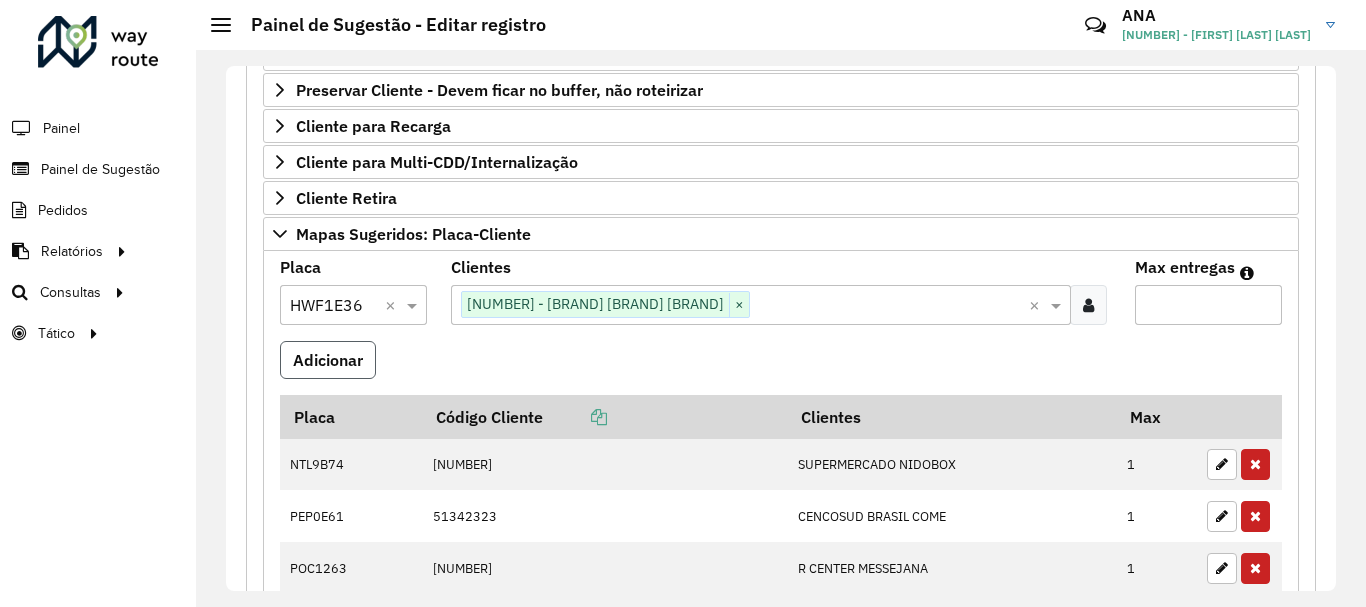 click on "Adicionar" at bounding box center [328, 360] 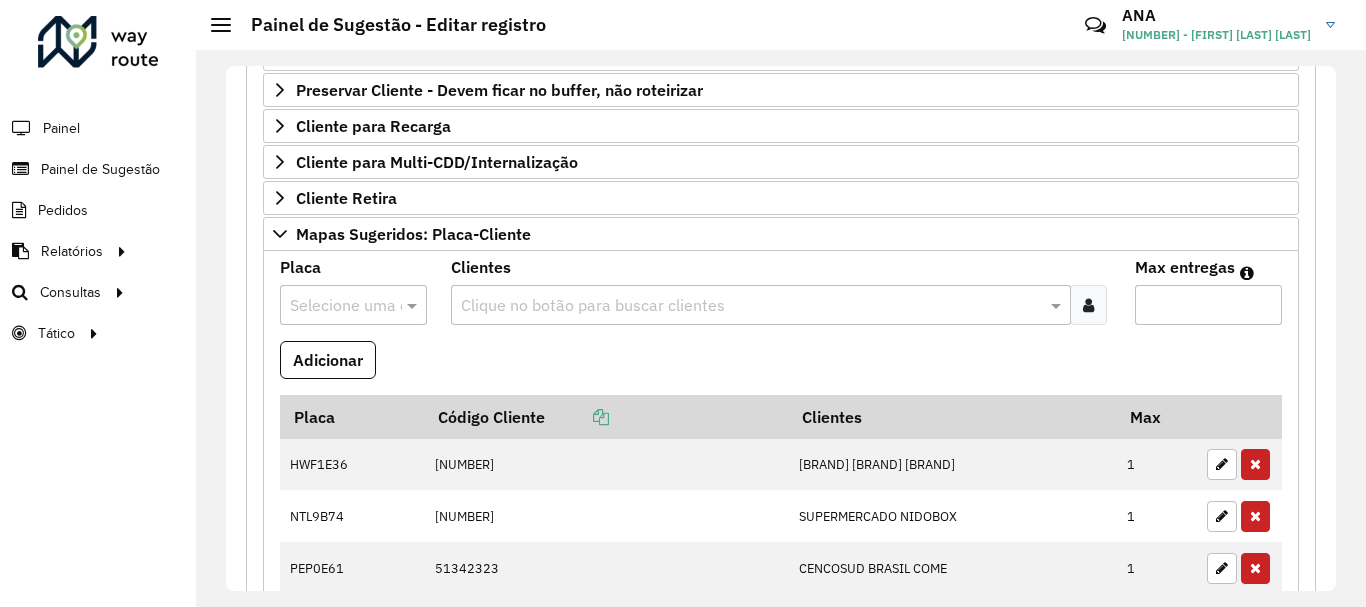 click at bounding box center [333, 306] 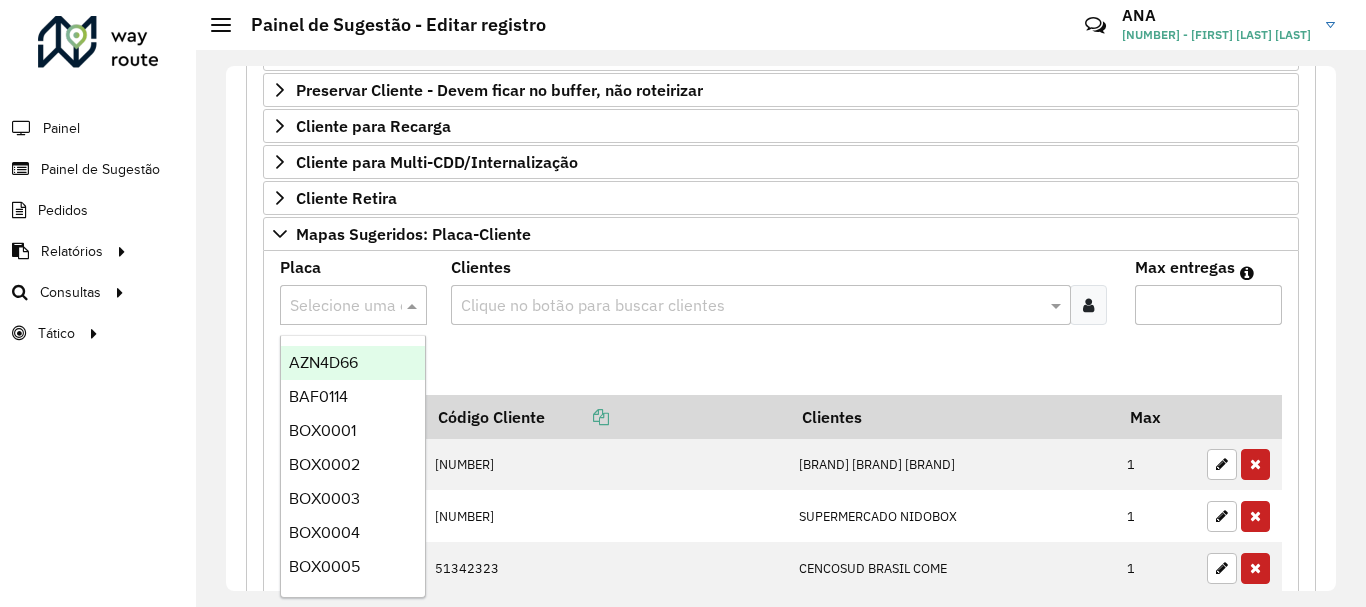 paste on "*******" 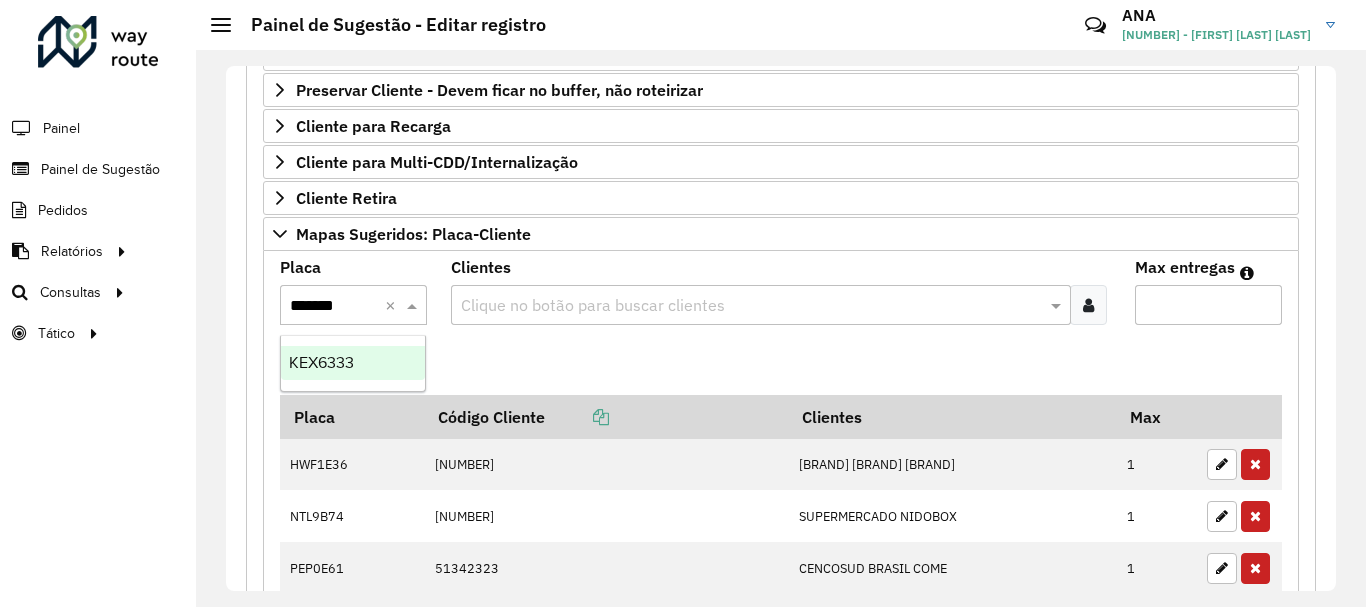 click on "KEX6333" at bounding box center (353, 363) 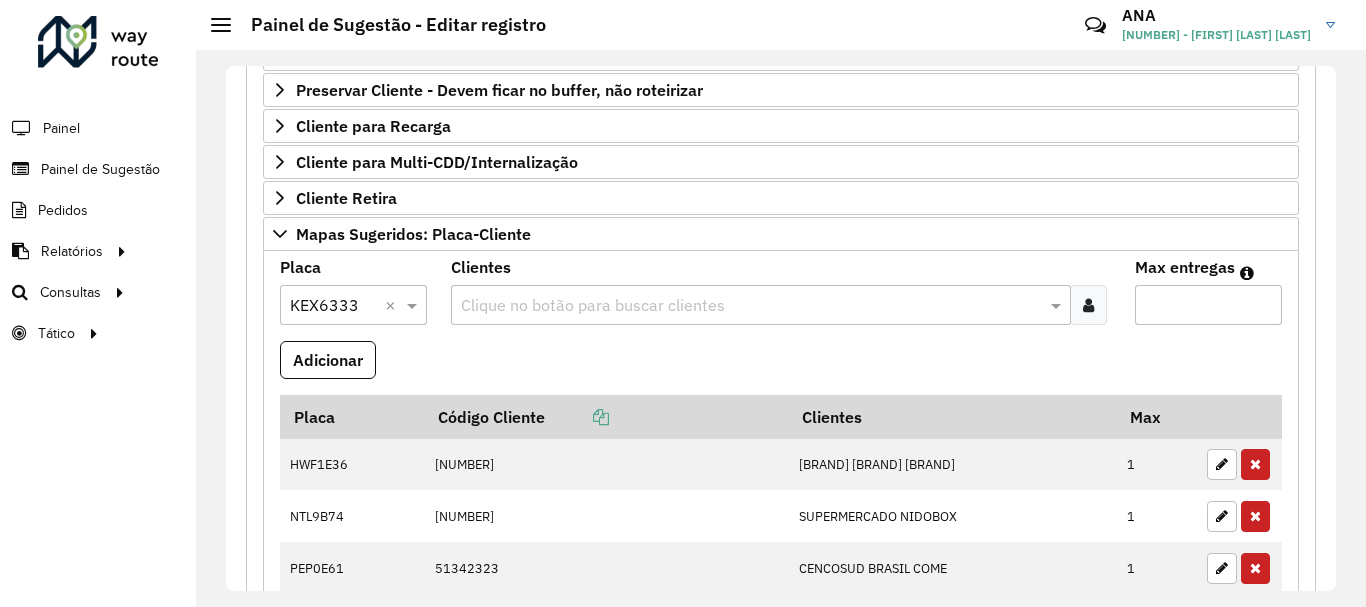 click at bounding box center (751, 306) 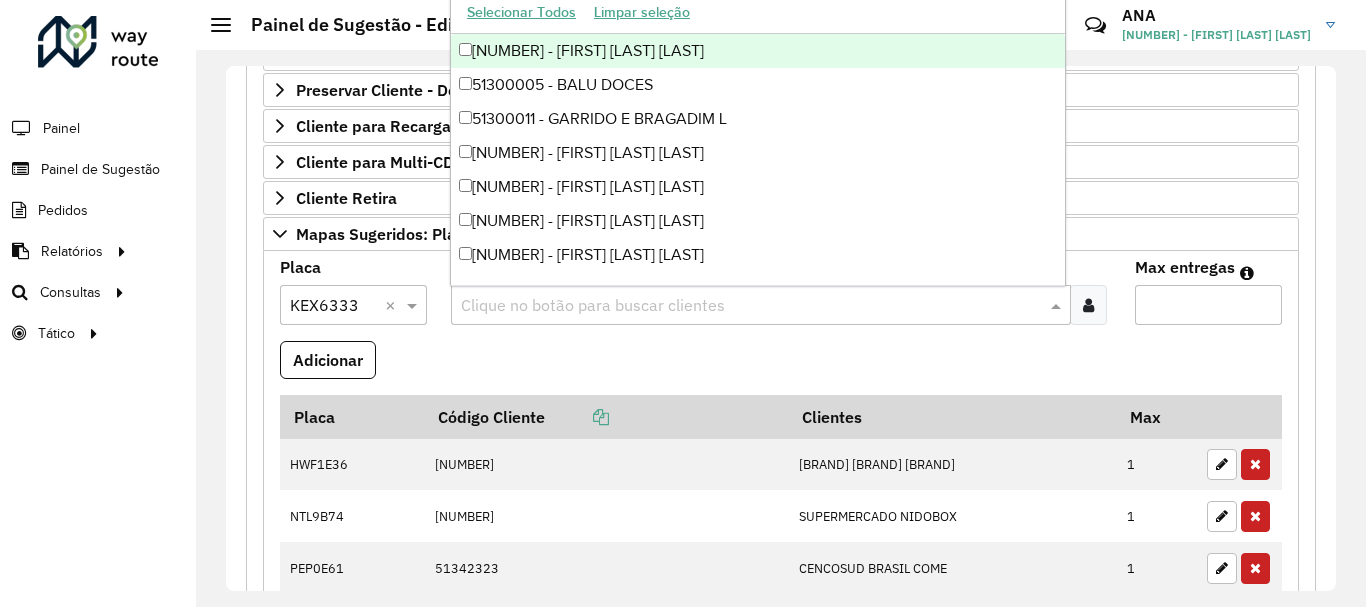 click at bounding box center [751, 306] 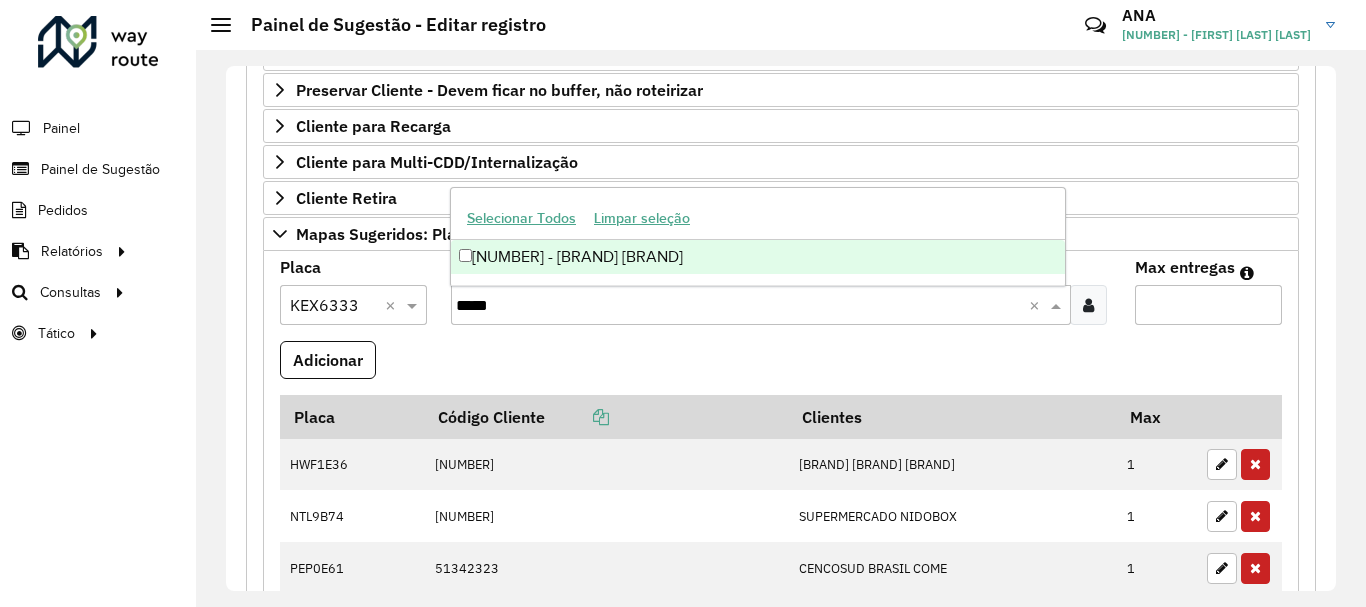 type on "*****" 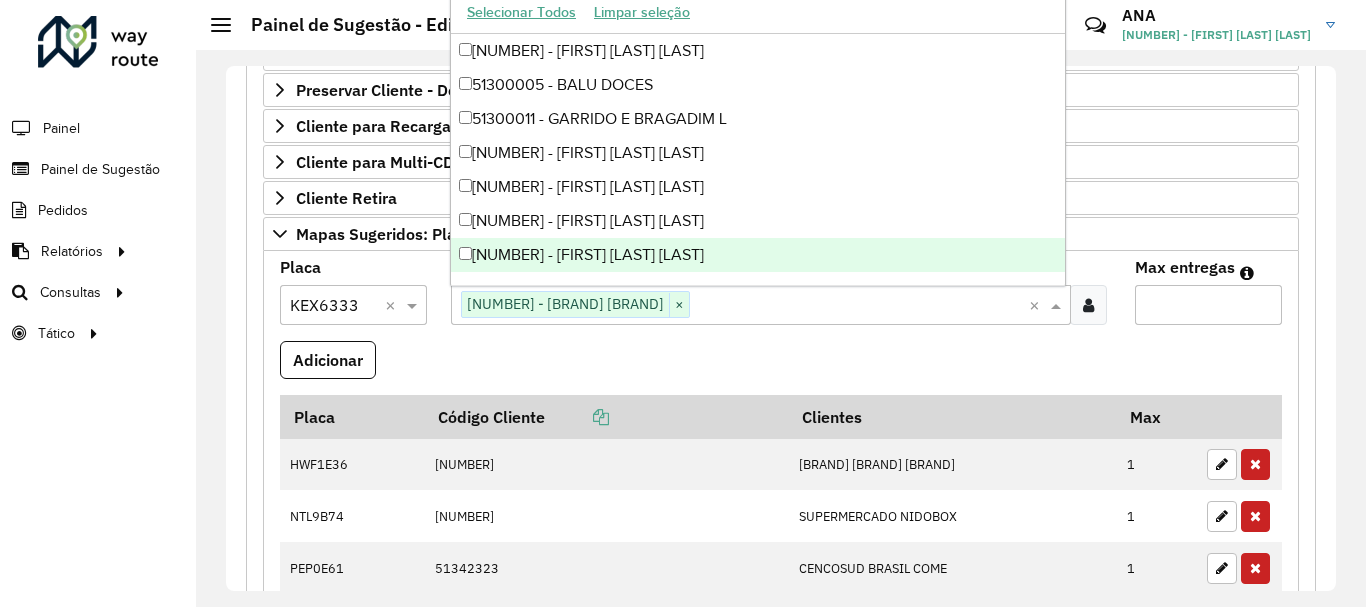 click at bounding box center (859, 306) 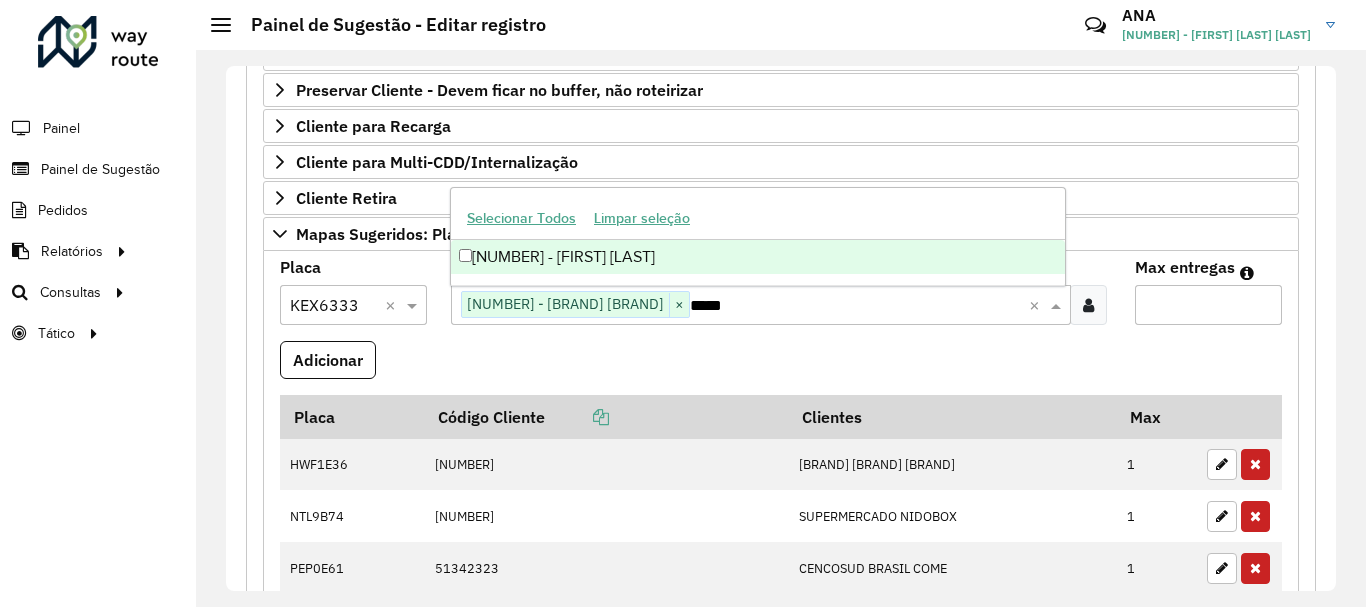 type on "*****" 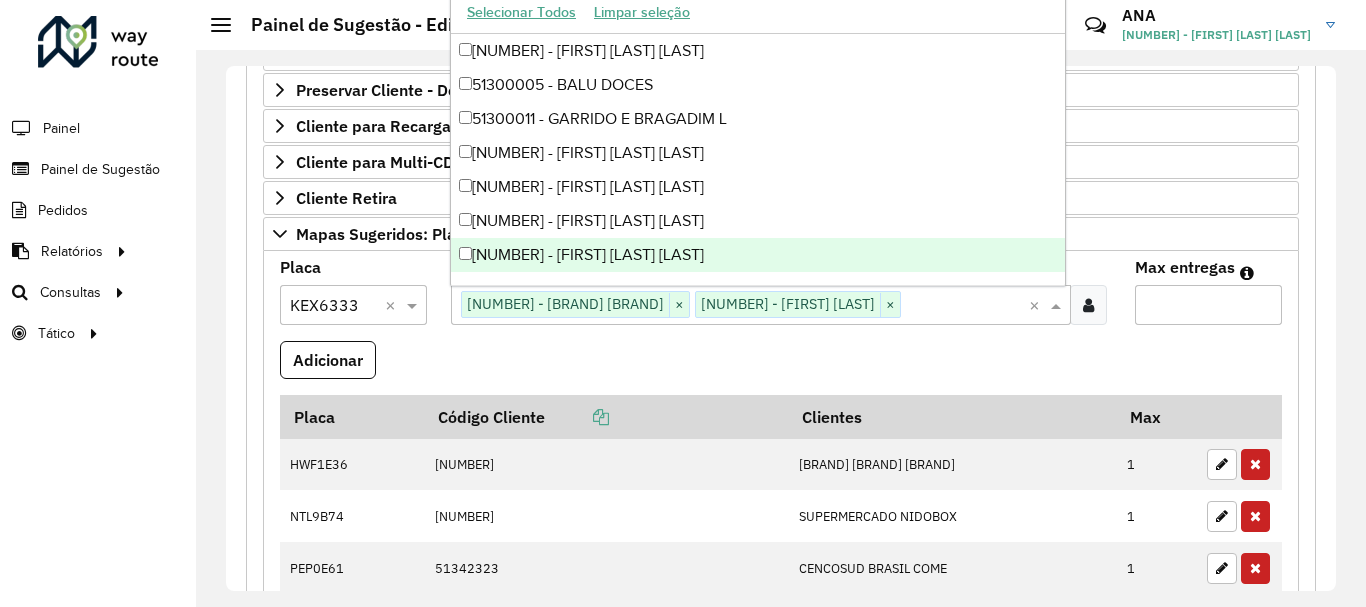 click on "Max entregas" at bounding box center [1208, 305] 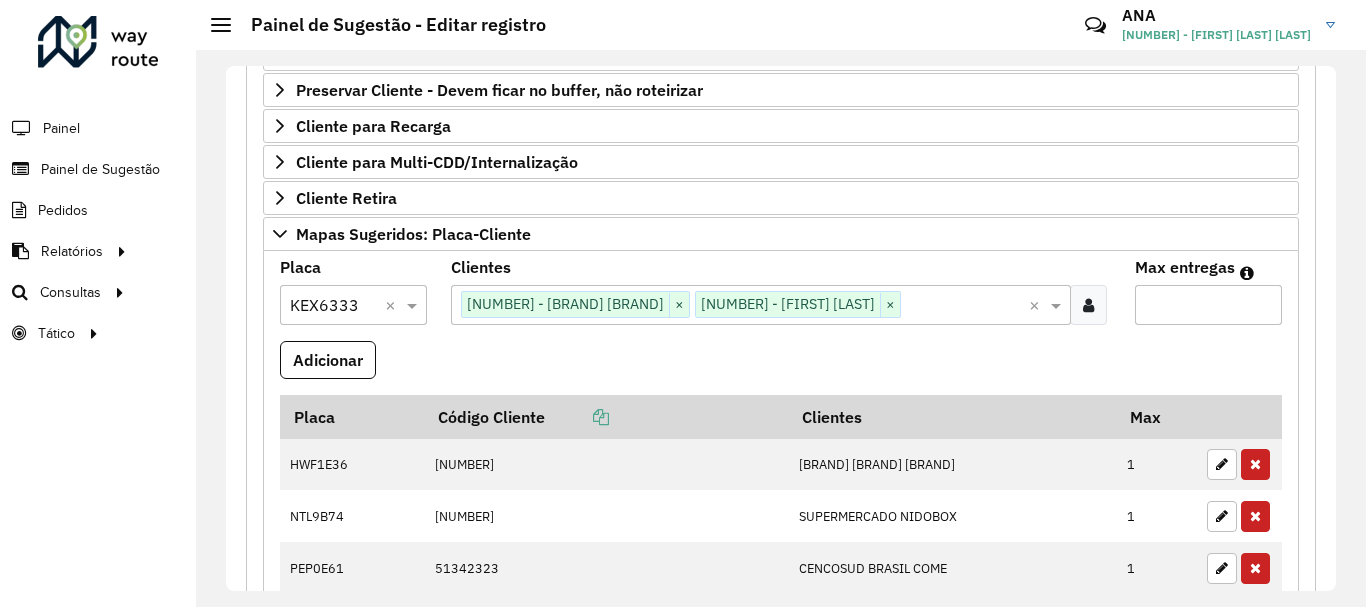 type on "*" 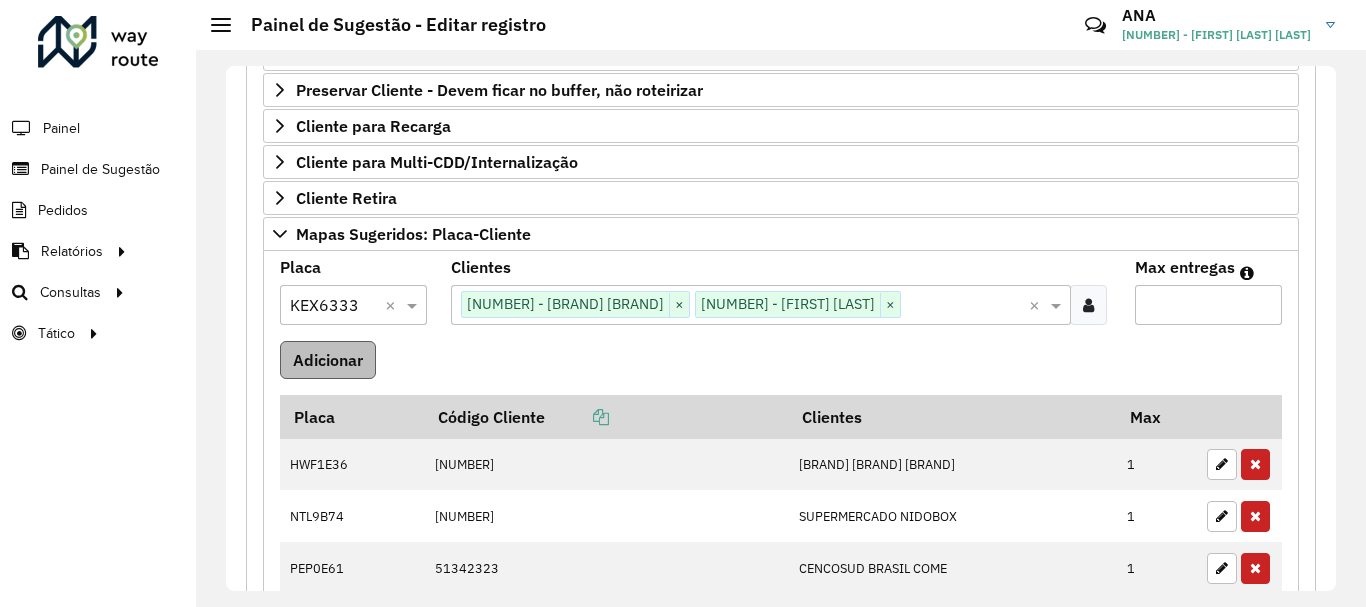 type on "*" 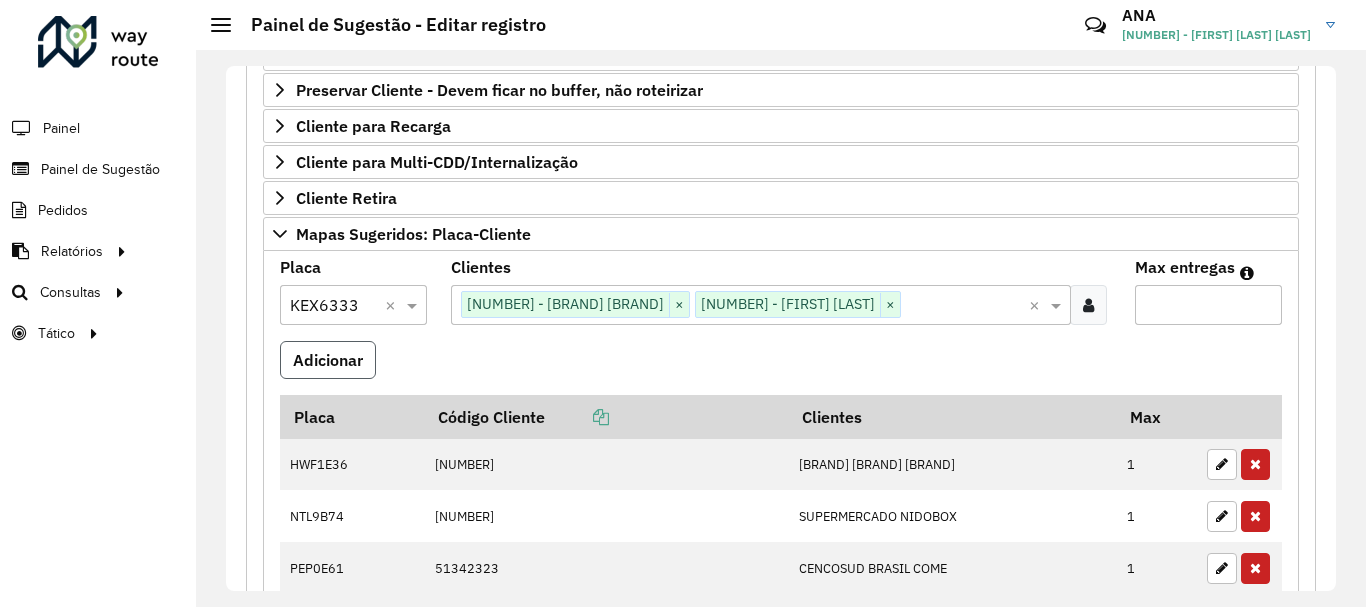 click on "Adicionar" at bounding box center [328, 360] 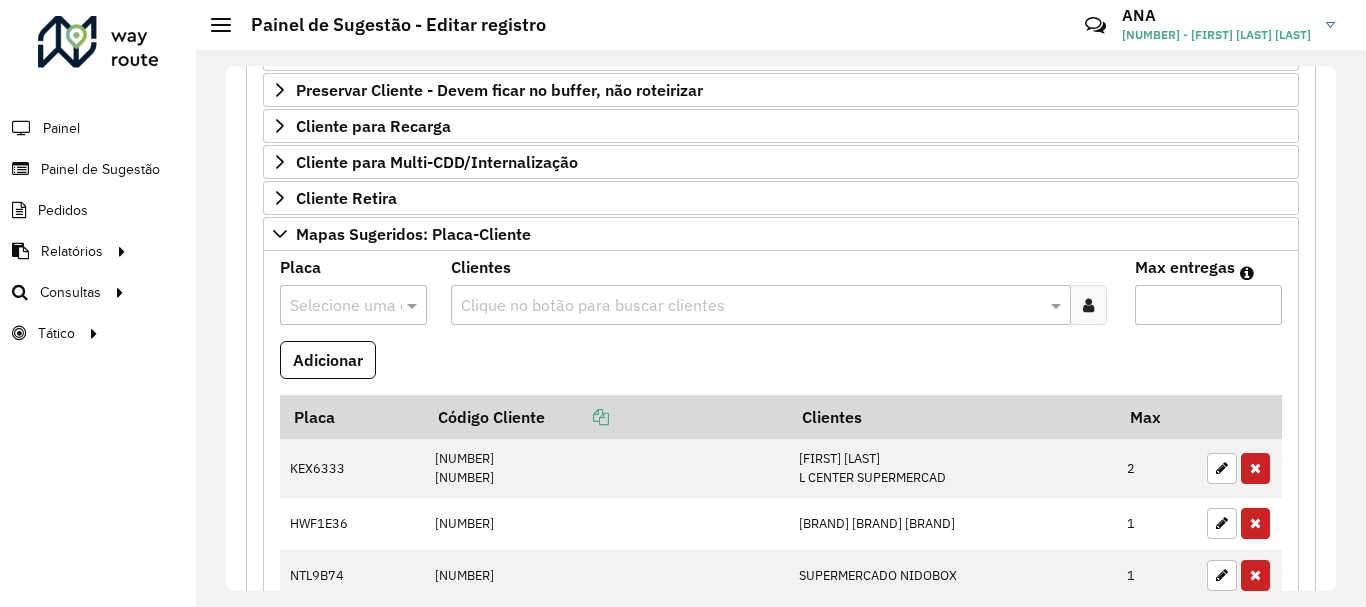 click at bounding box center (333, 306) 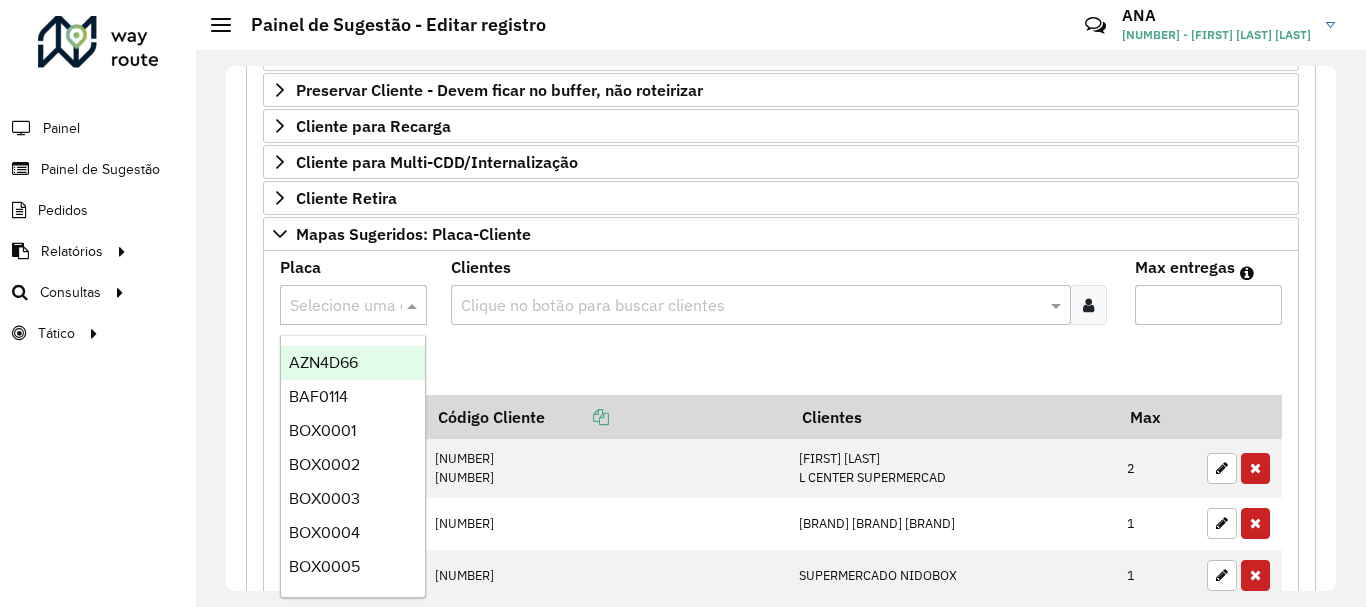 paste on "*******" 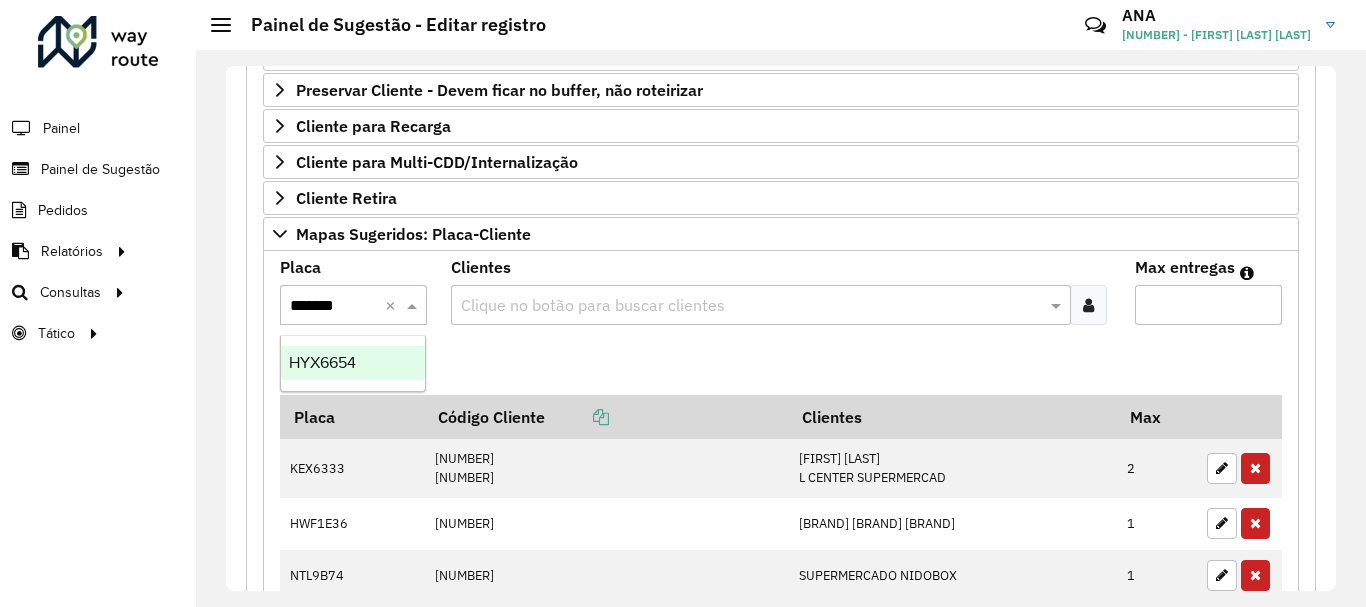 click on "HYX6654" at bounding box center [353, 363] 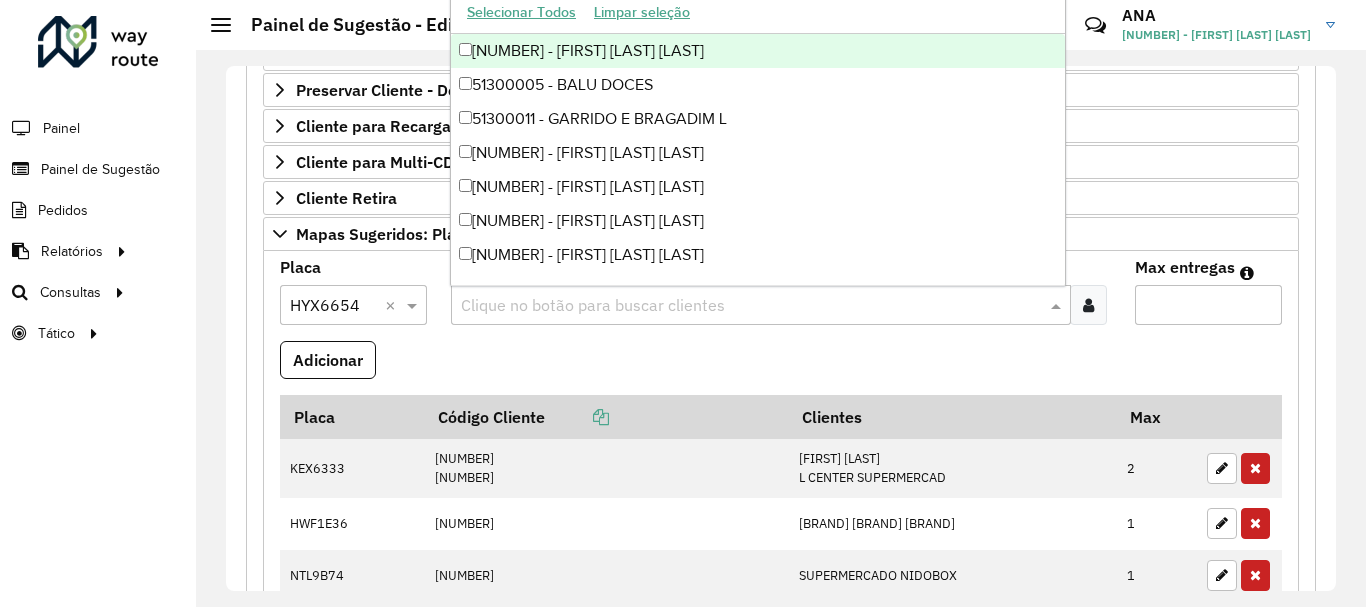 click at bounding box center [751, 306] 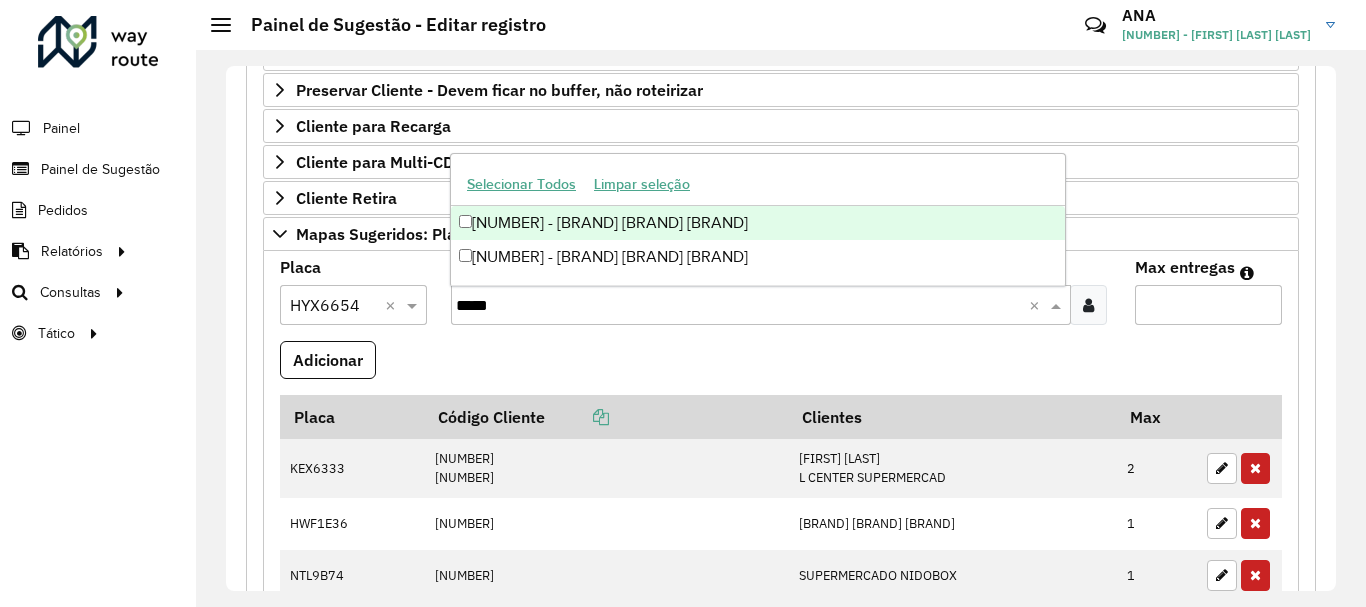 type on "*****" 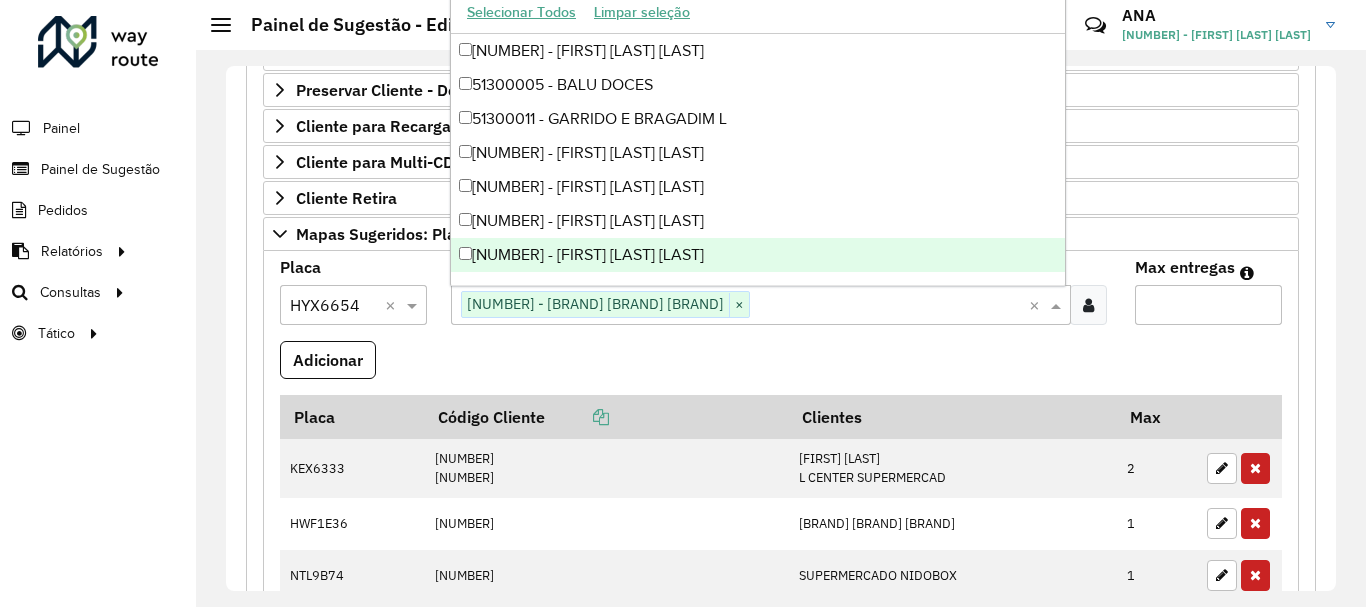 click on "Max entregas" at bounding box center (1208, 305) 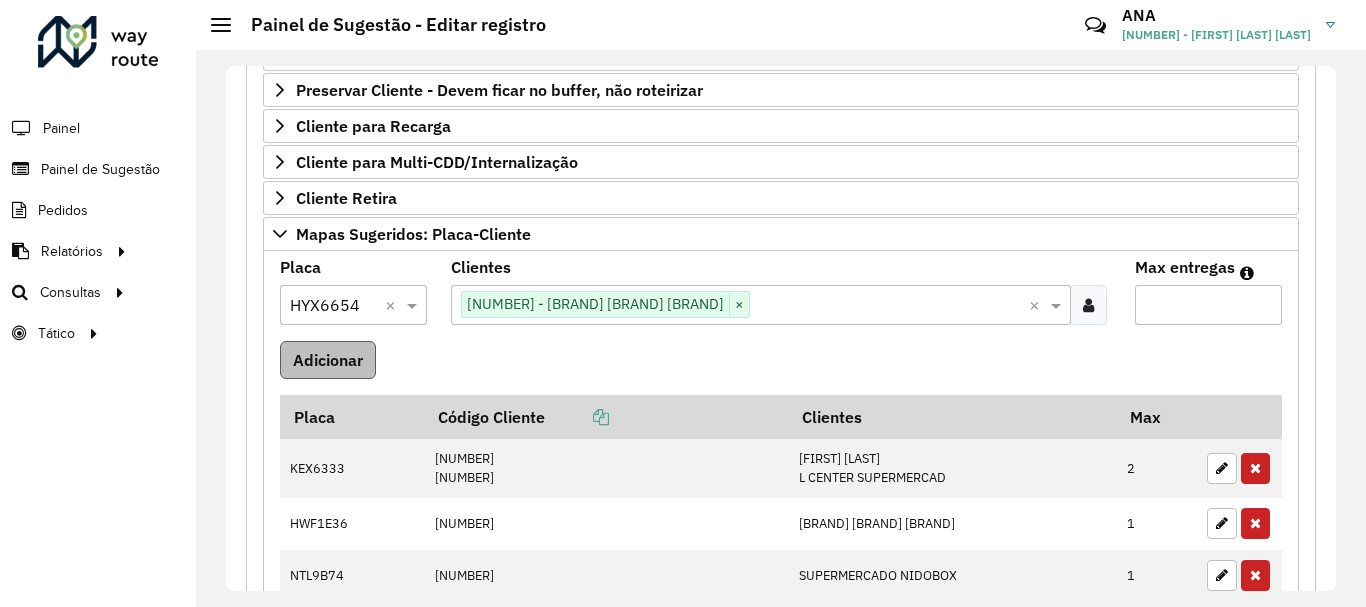 type on "*" 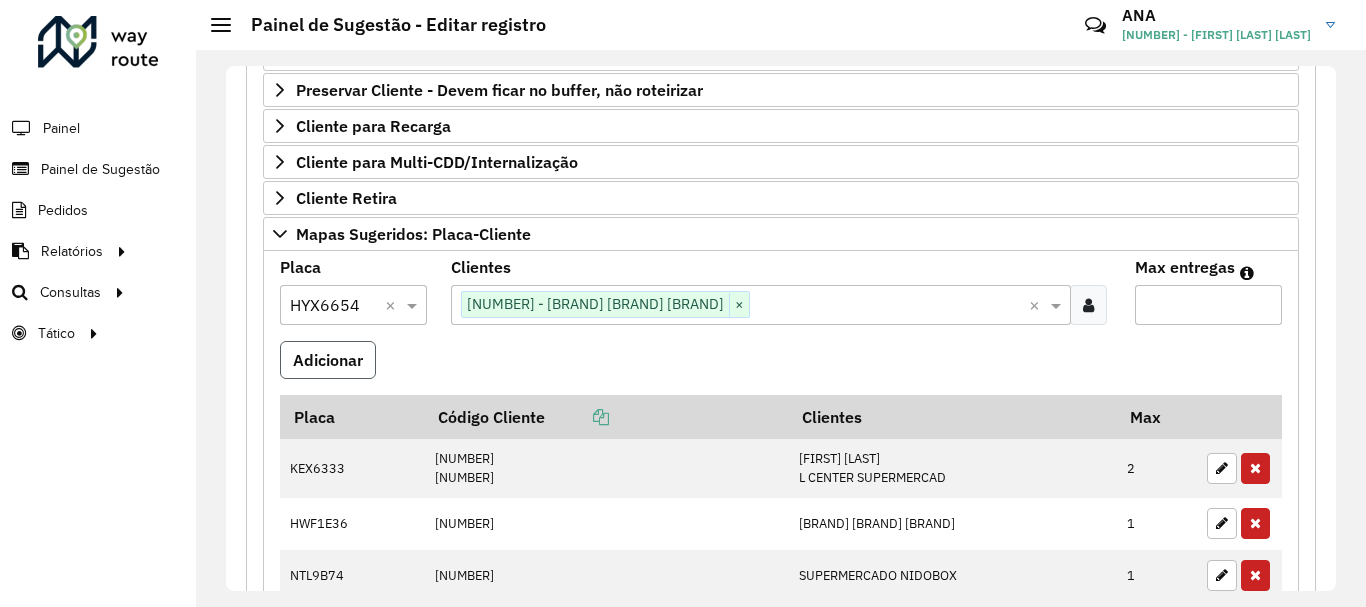 click on "Adicionar" at bounding box center [328, 360] 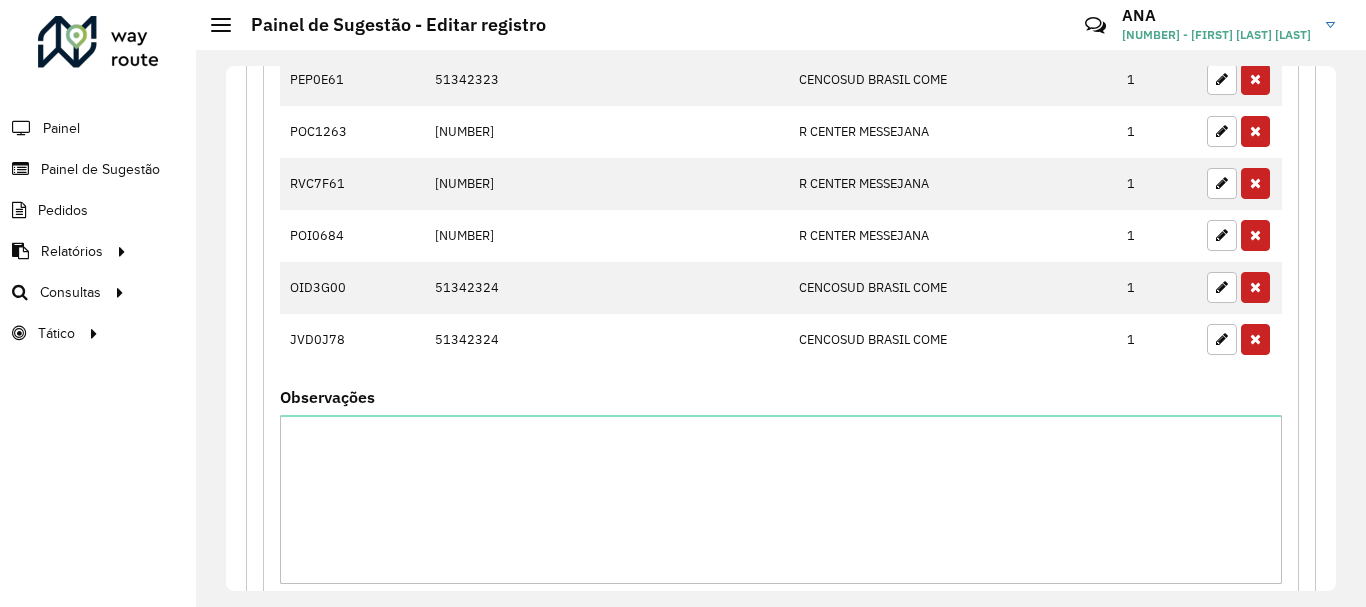 scroll, scrollTop: 1290, scrollLeft: 0, axis: vertical 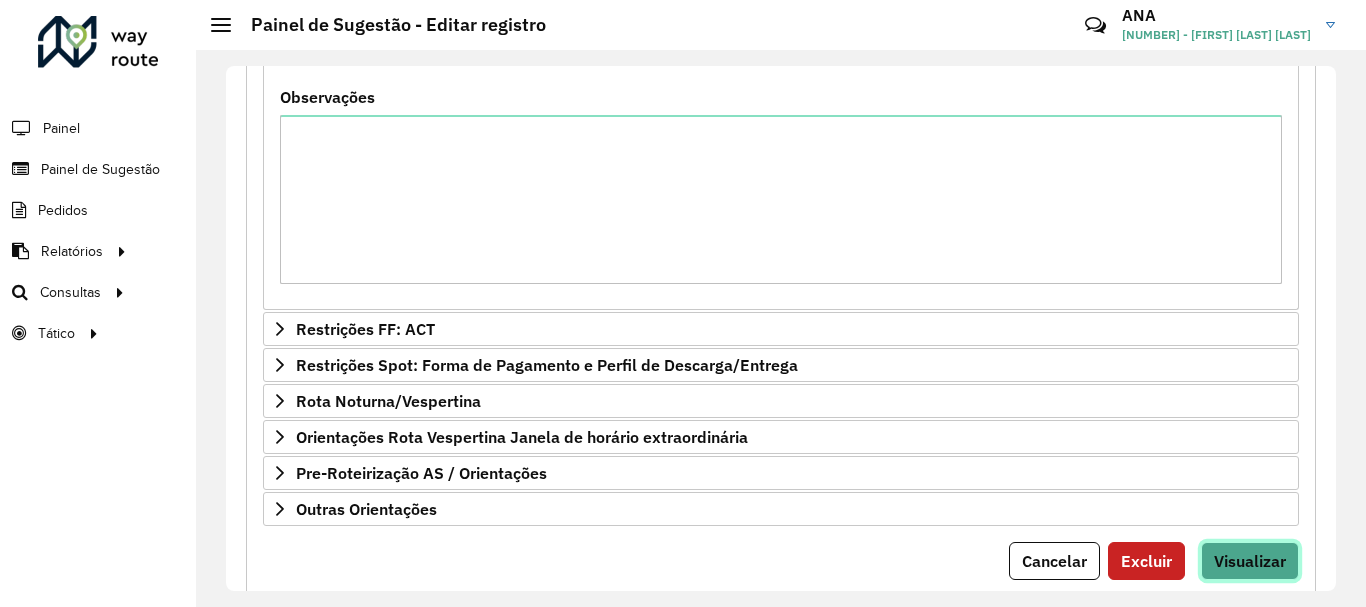 click on "Visualizar" at bounding box center [1250, 561] 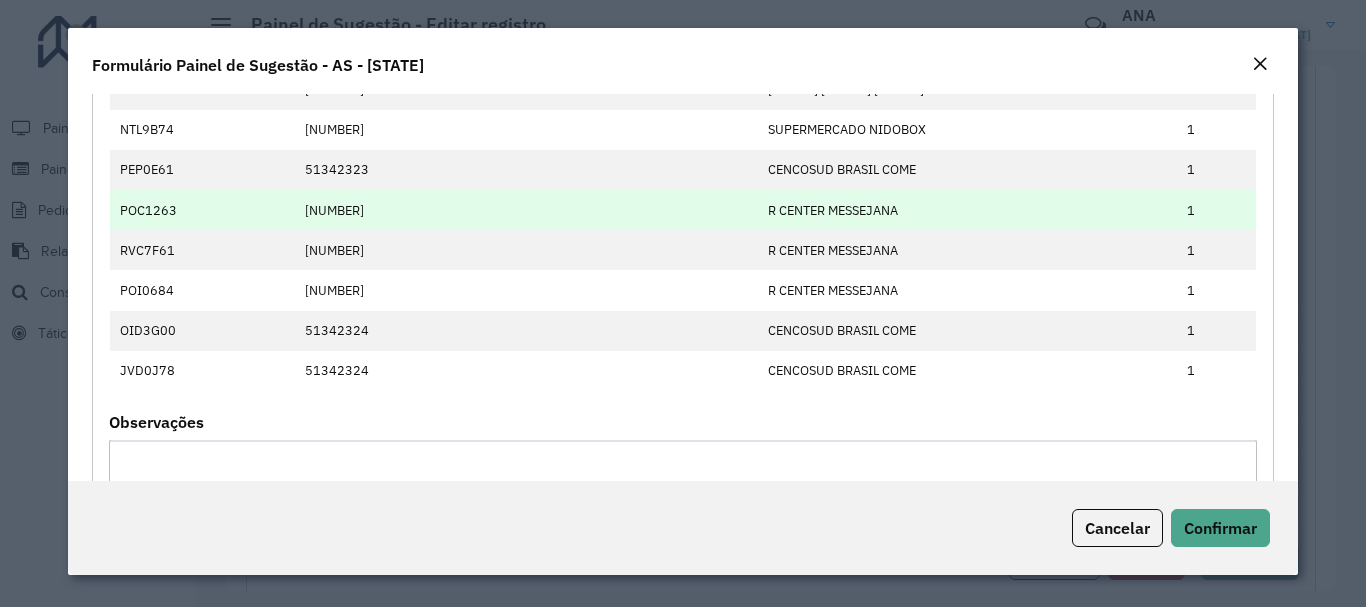 scroll, scrollTop: 400, scrollLeft: 0, axis: vertical 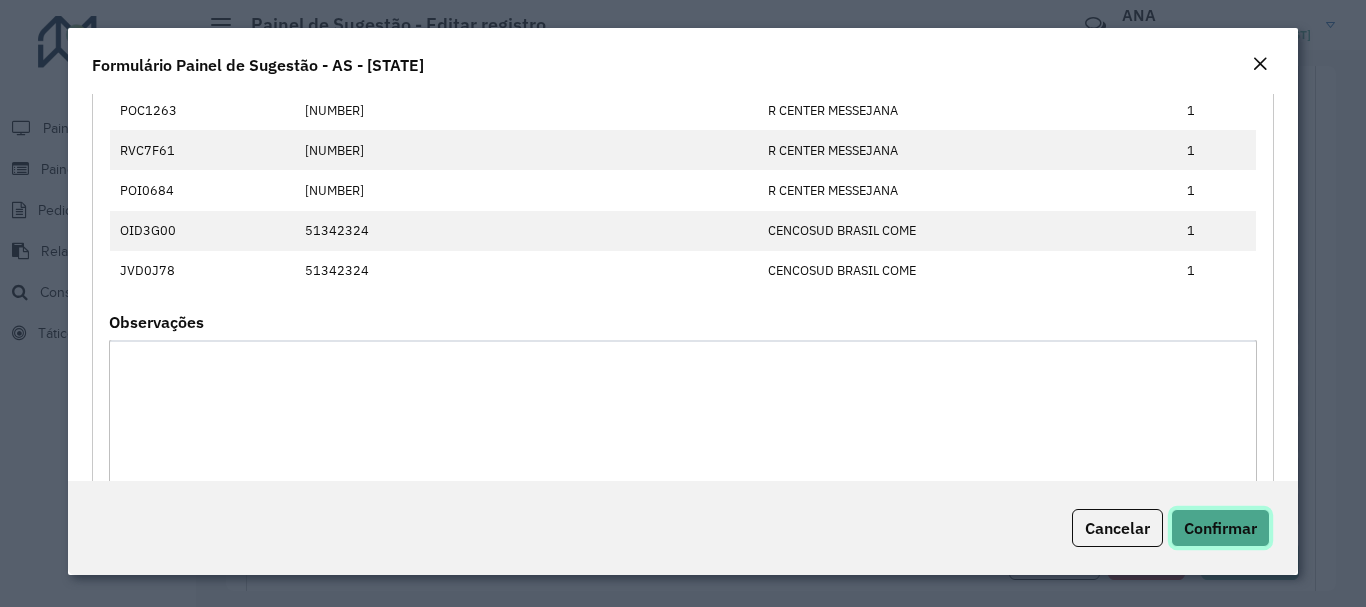 click on "Confirmar" 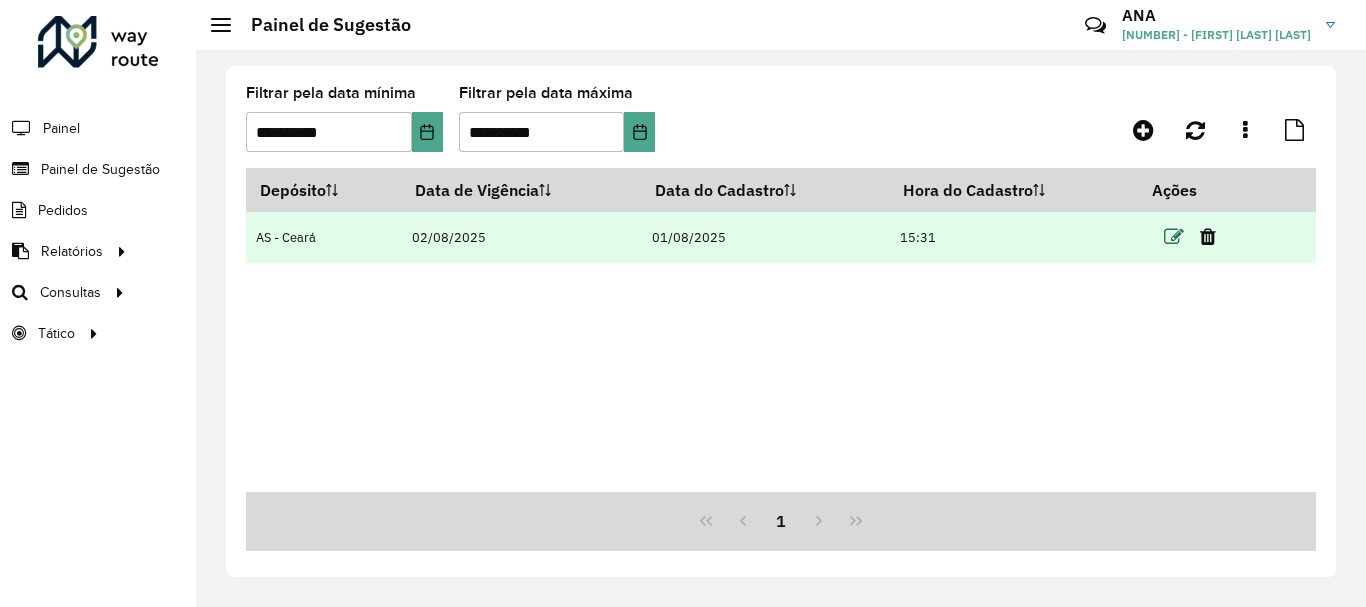 click at bounding box center (1174, 237) 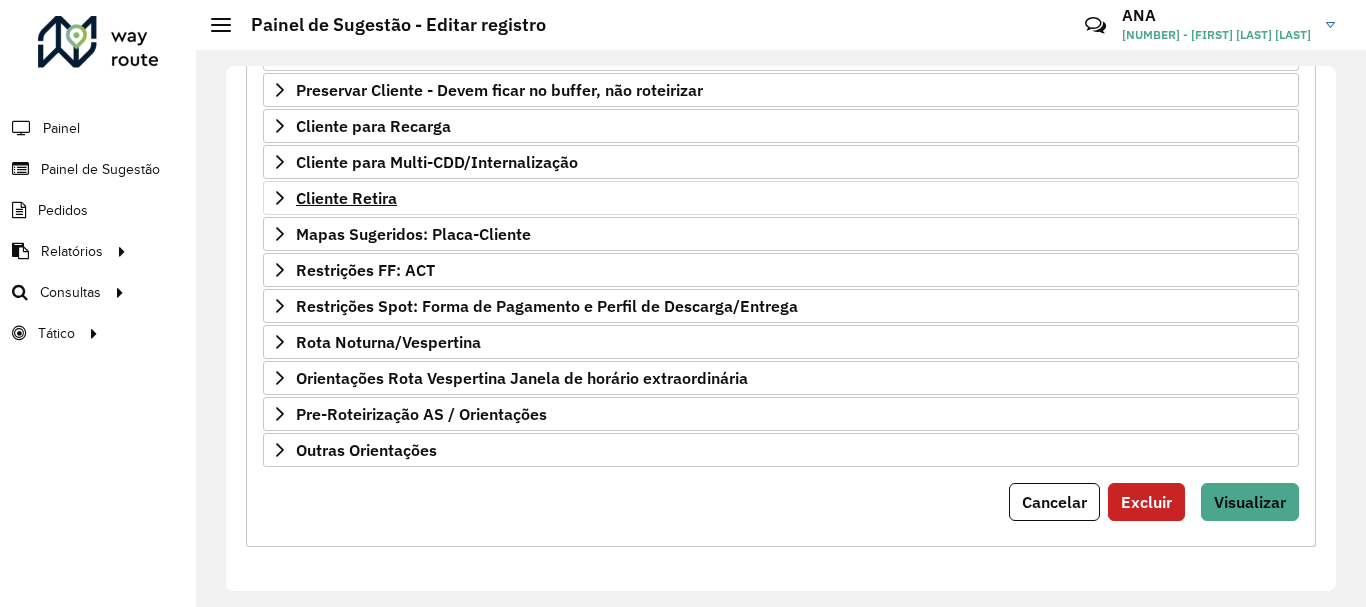 scroll, scrollTop: 190, scrollLeft: 0, axis: vertical 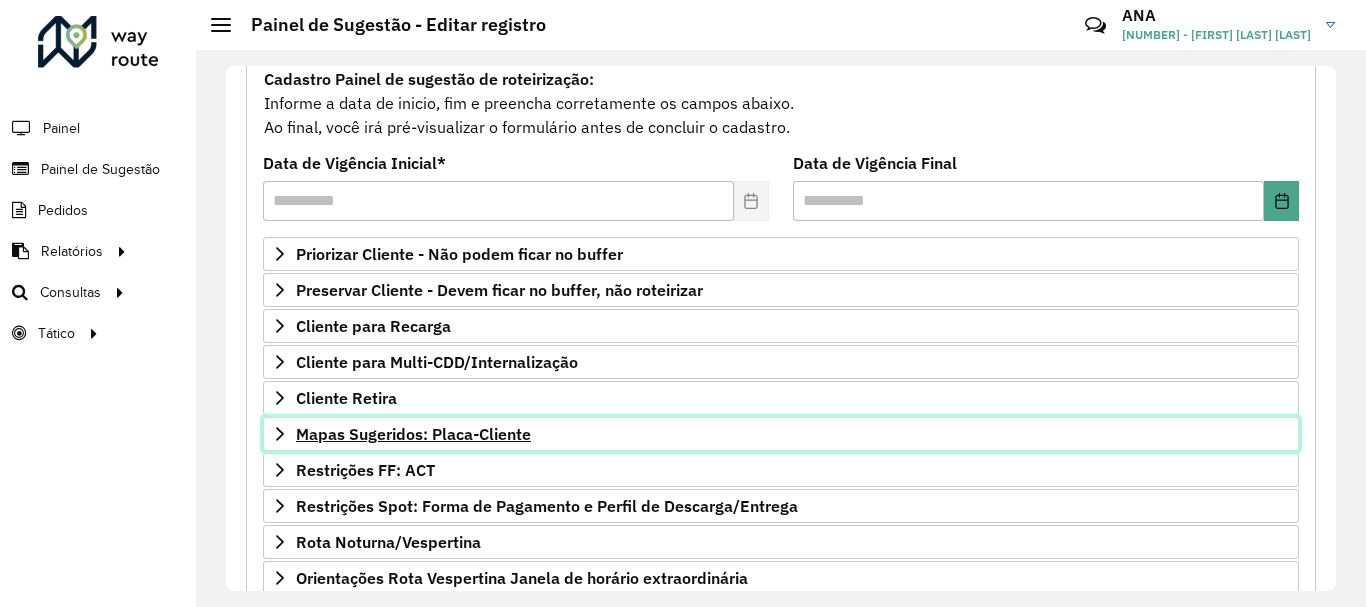click on "Mapas Sugeridos: Placa-Cliente" at bounding box center [413, 434] 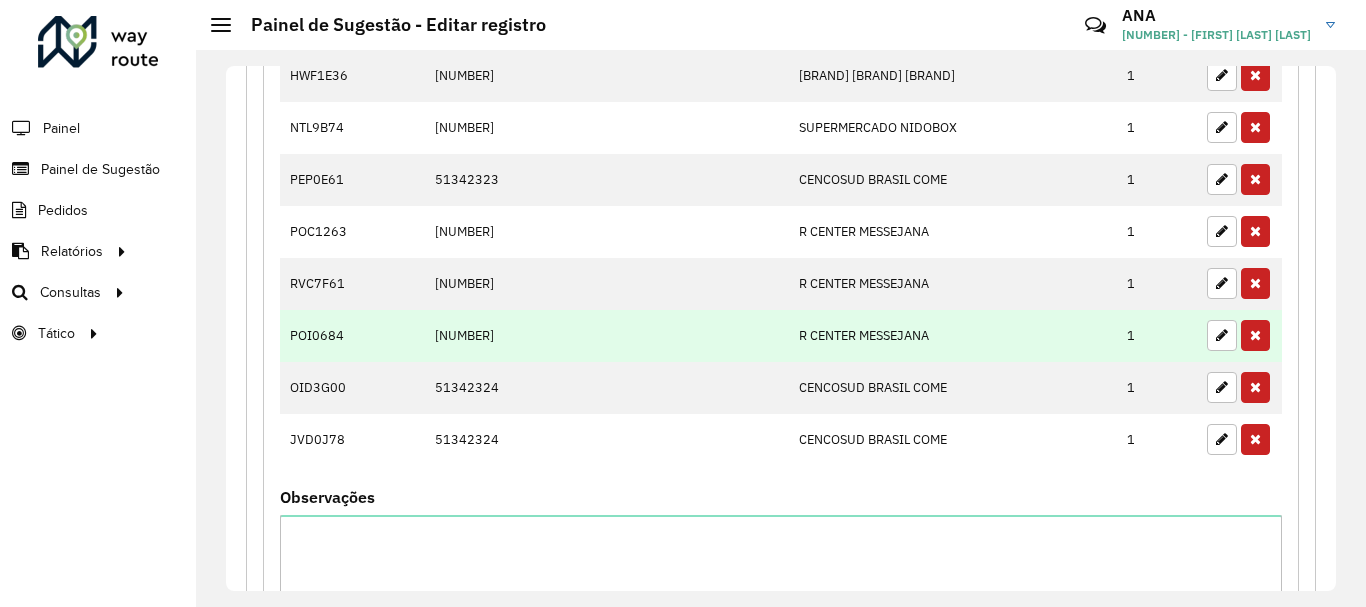 scroll, scrollTop: 490, scrollLeft: 0, axis: vertical 